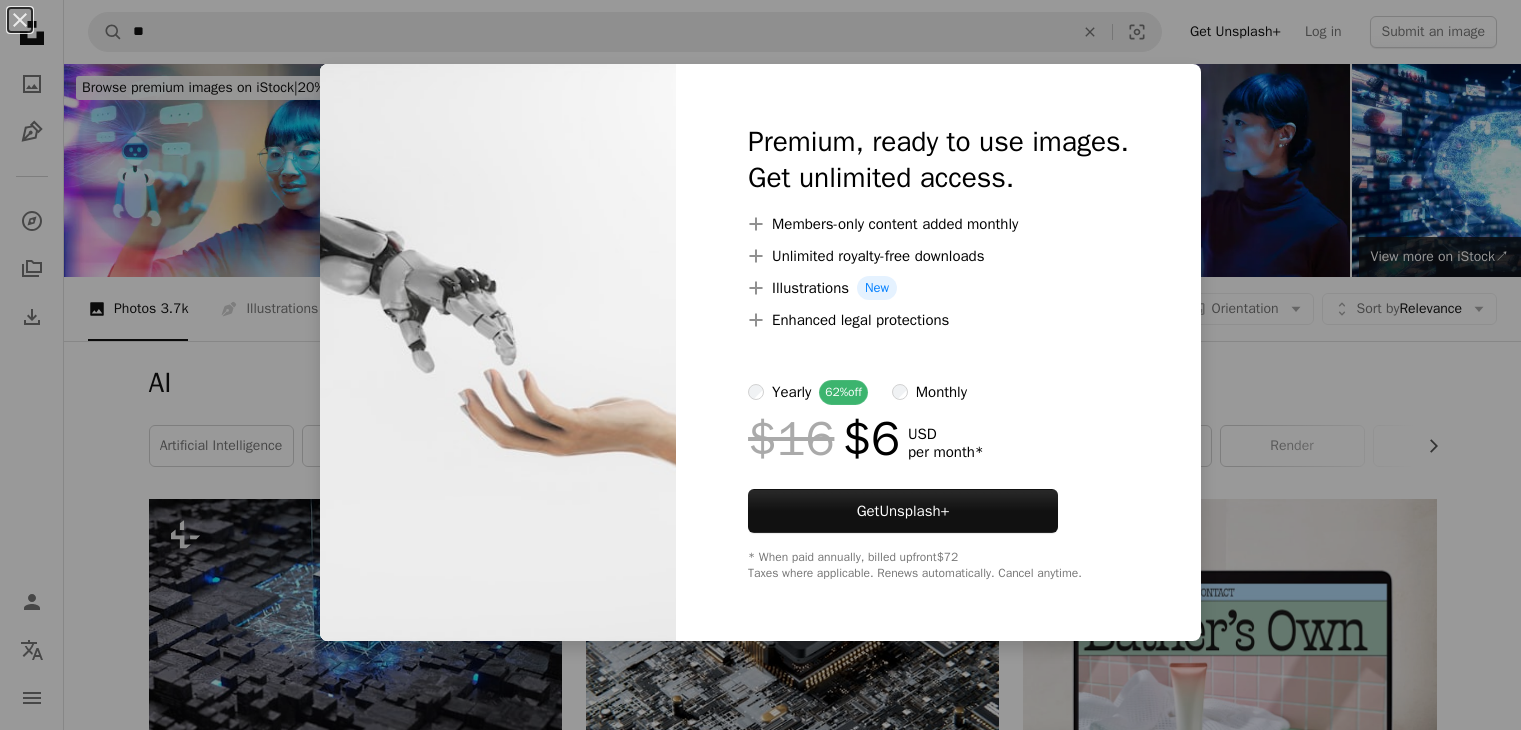 scroll, scrollTop: 1200, scrollLeft: 0, axis: vertical 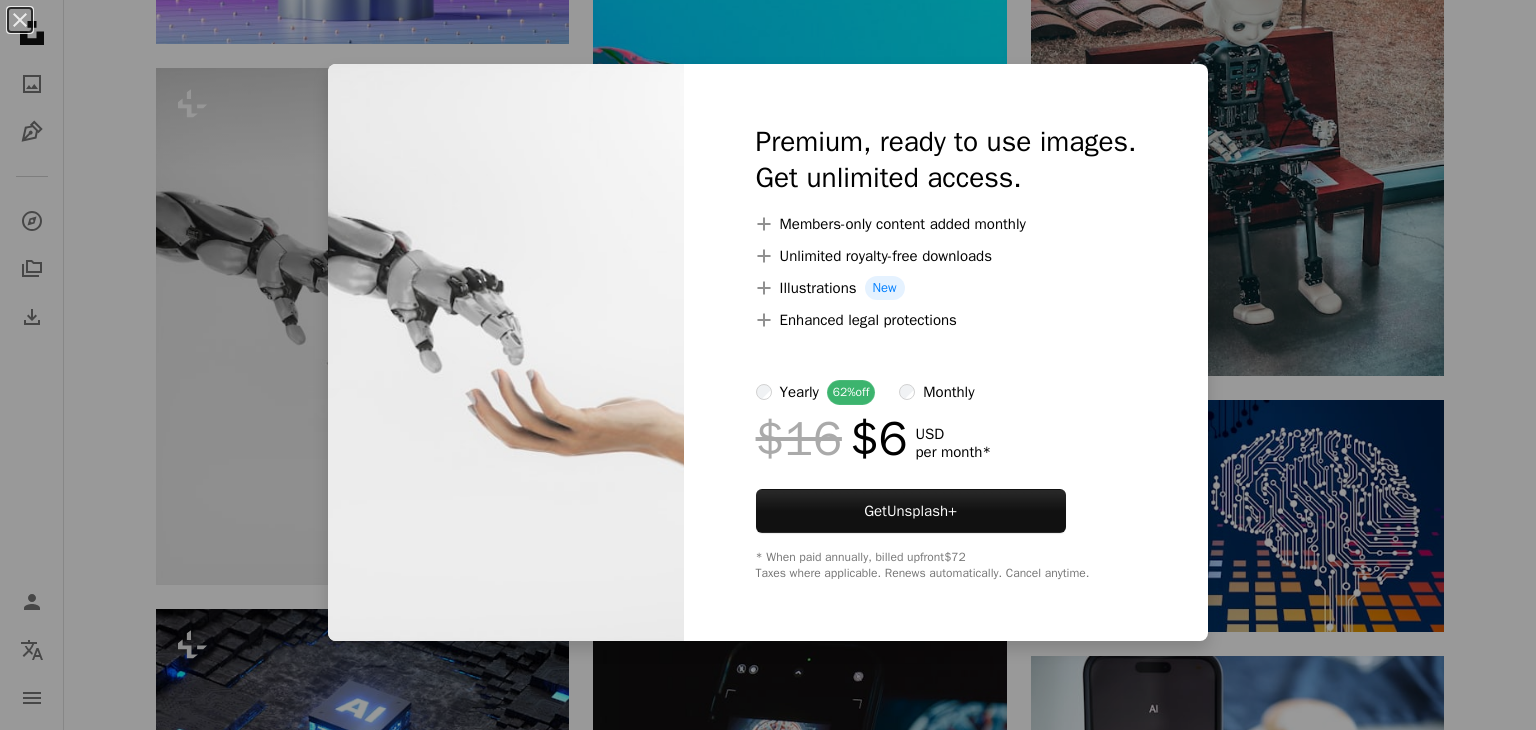 click on "An X shape Premium, ready to use images. Get unlimited access. A plus sign Members-only content added monthly A plus sign Unlimited royalty-free downloads A plus sign Illustrations  New A plus sign Enhanced legal protections yearly 62%  off monthly $16   $6 USD per month * Get  Unsplash+ * When paid annually, billed upfront  $72 Taxes where applicable. Renews automatically. Cancel anytime." at bounding box center [768, 365] 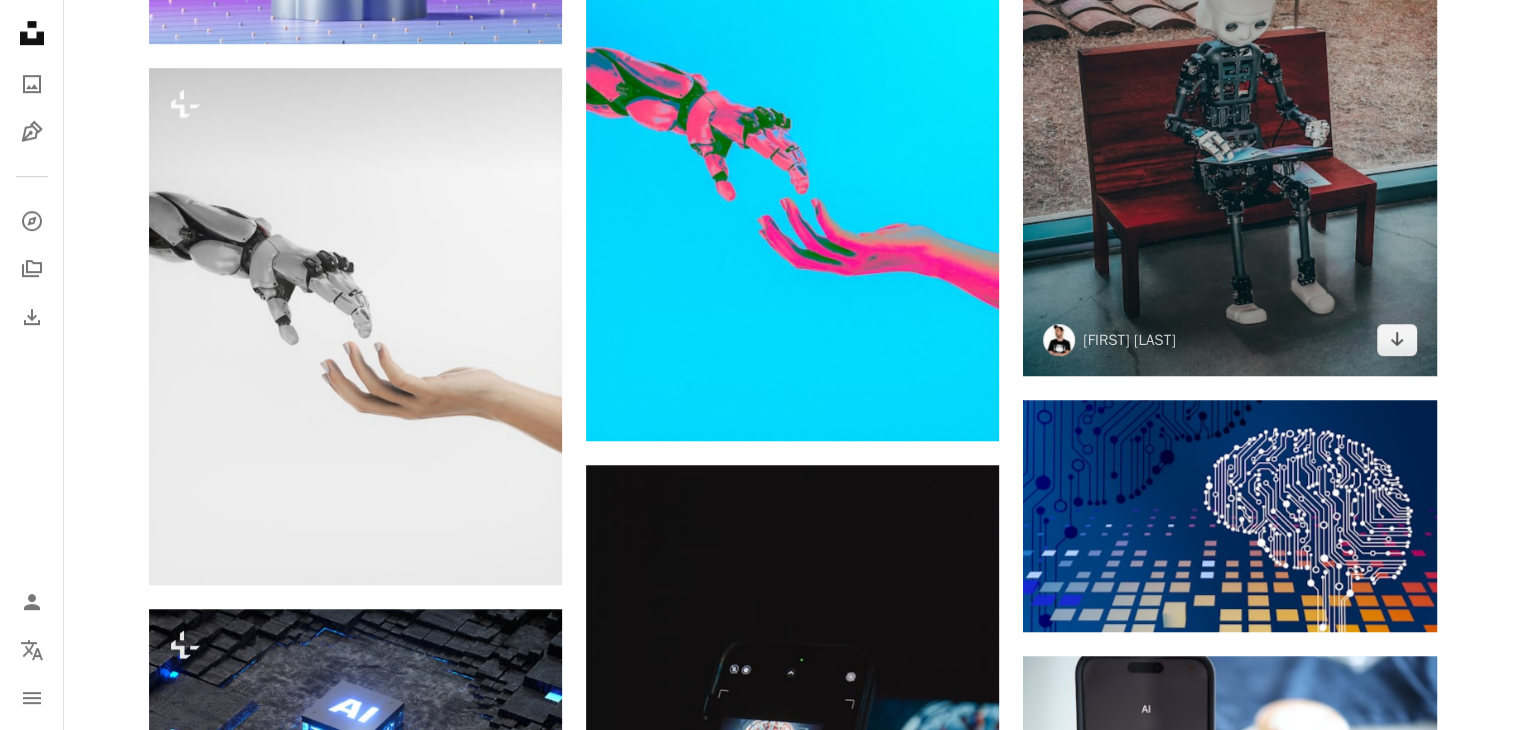 click at bounding box center [1229, 117] 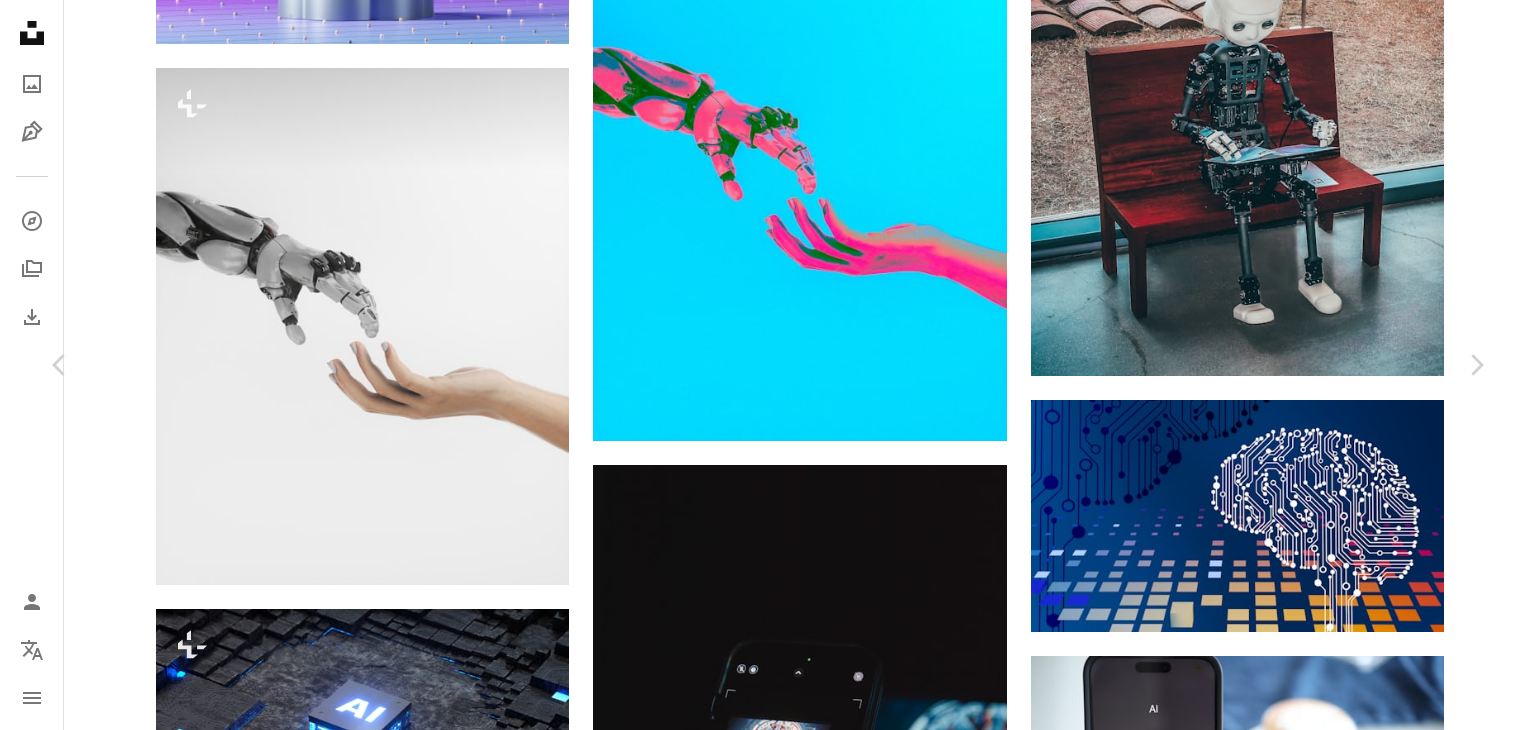 click on "An X shape Chevron left Chevron right Andrea De Santis santesson89 A heart A plus sign Download free Chevron down Zoom in Views 30,863,480 Downloads 296,388 A forward-right arrow Share Info icon Info More Actions YouTube.com/@DreySantesson A map marker Seoul, South Korea Calendar outlined Published on  May 11, 2021 Camera Canon, EOS 1300D Safety Free to use under the  Unsplash License technology tech education artificial intelligence learning robot future kid learn reading book robotics bench circuit improve seoul korea human grey furniture clothing wood HD Wallpapers Browse premium related images on iStock  |  Save 20% with code UNSPLASH20 View more on iStock  ↗ Related images A heart A plus sign Possessed Photography Arrow pointing down A heart A plus sign Andrea De Santis Arrow pointing down A heart A plus sign Possessed Photography Arrow pointing down Plus sign for Unsplash+ A heart A plus sign Getty Images For  Unsplash+ A lock Download A heart A plus sign Brett Jordan Available for hire A heart For" at bounding box center (768, 3718) 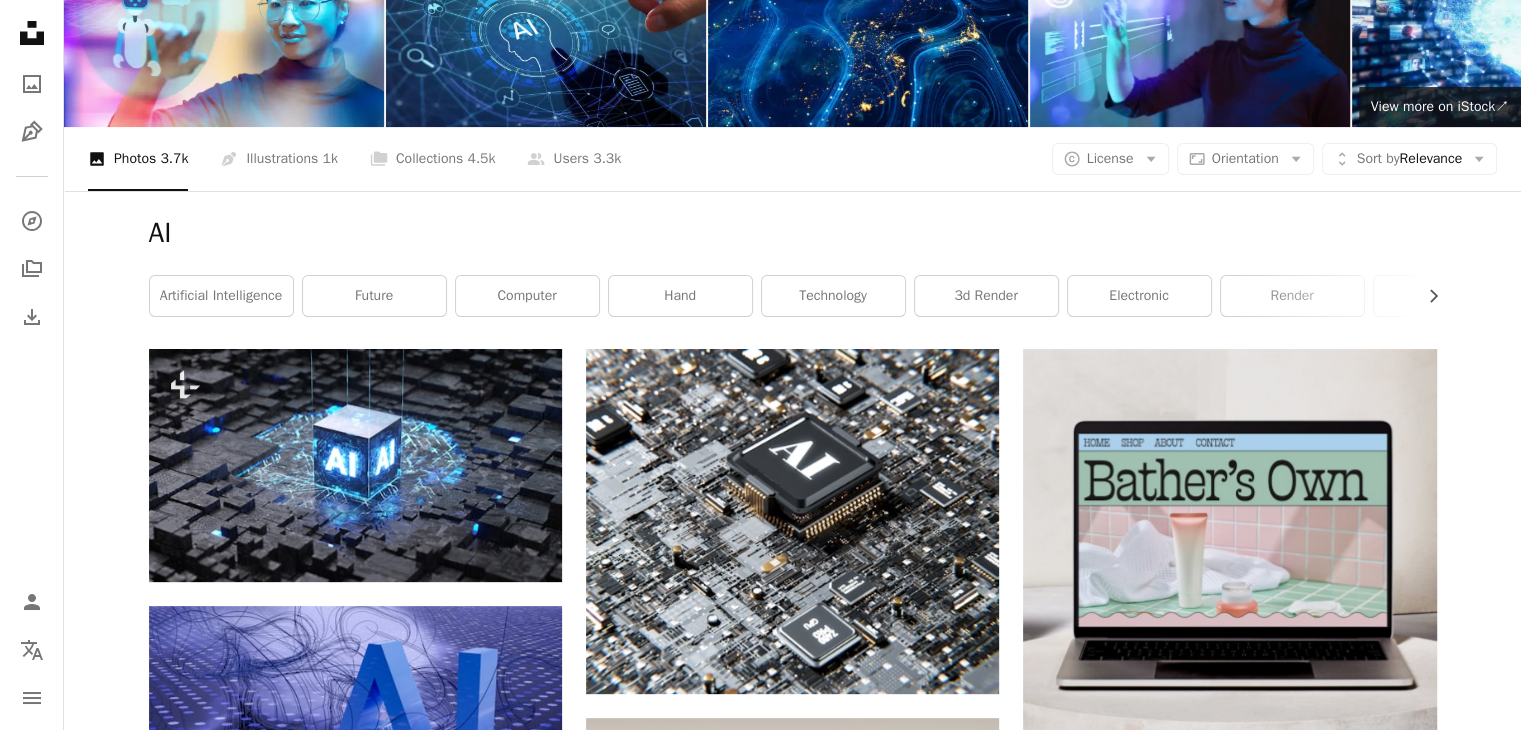 scroll, scrollTop: 0, scrollLeft: 0, axis: both 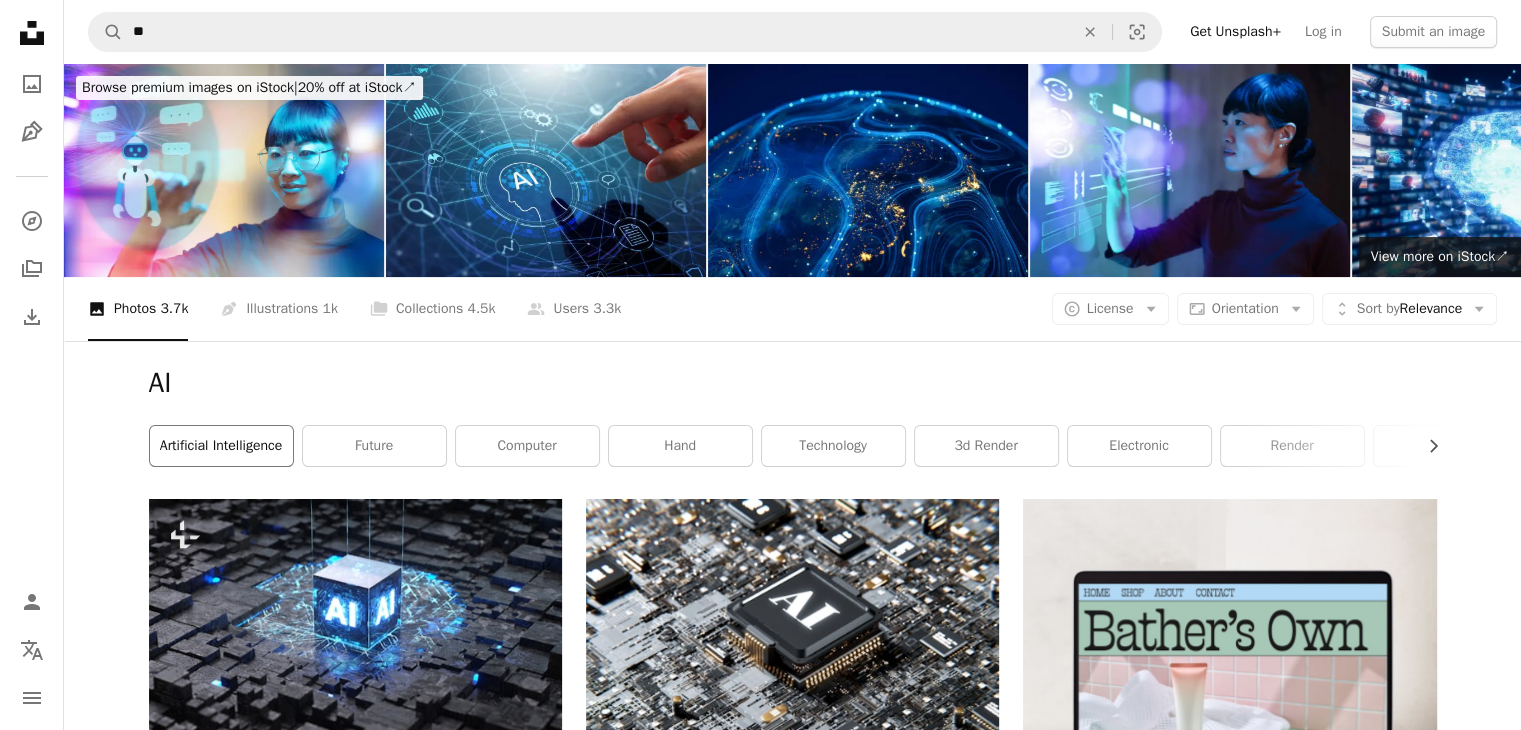 click on "artificial intelligence" at bounding box center [221, 446] 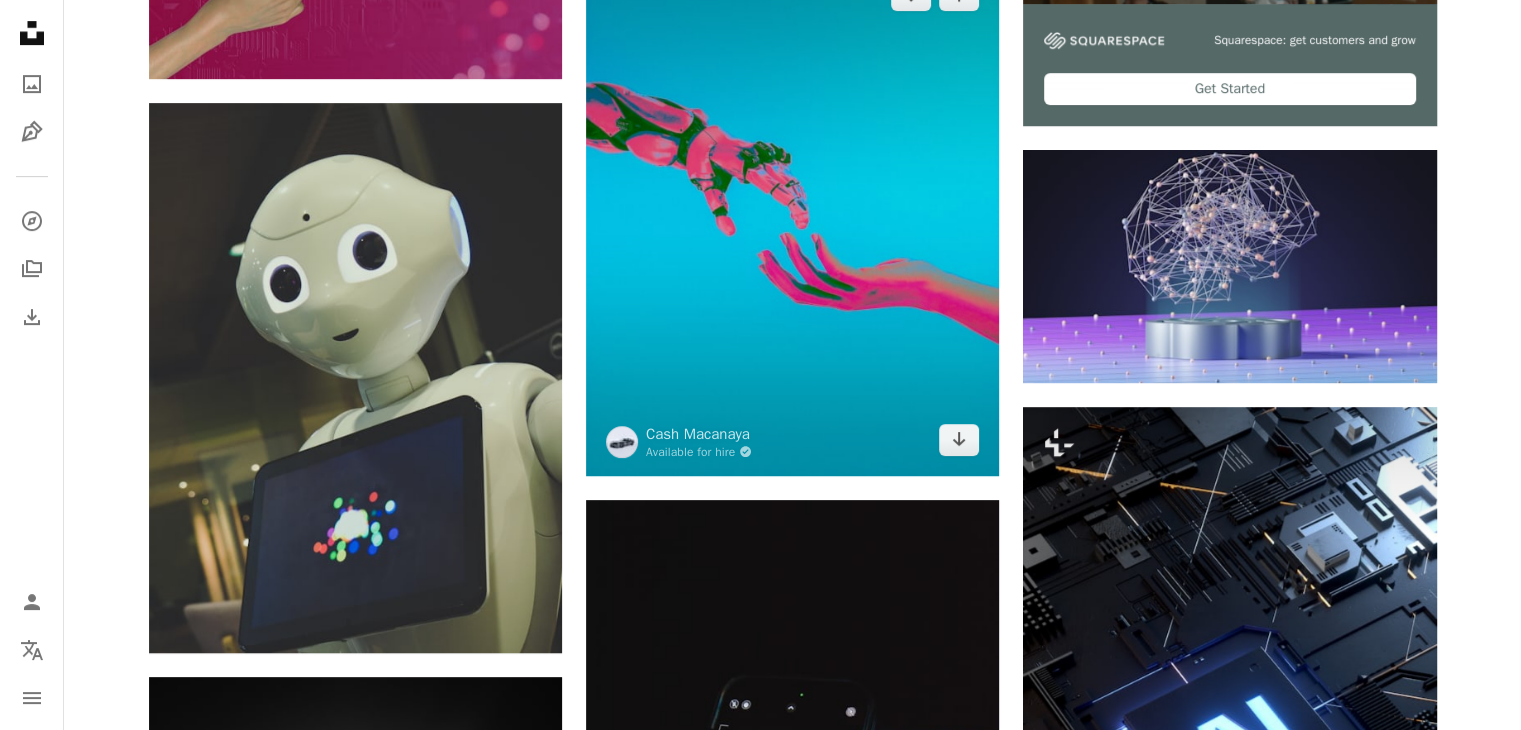 scroll, scrollTop: 800, scrollLeft: 0, axis: vertical 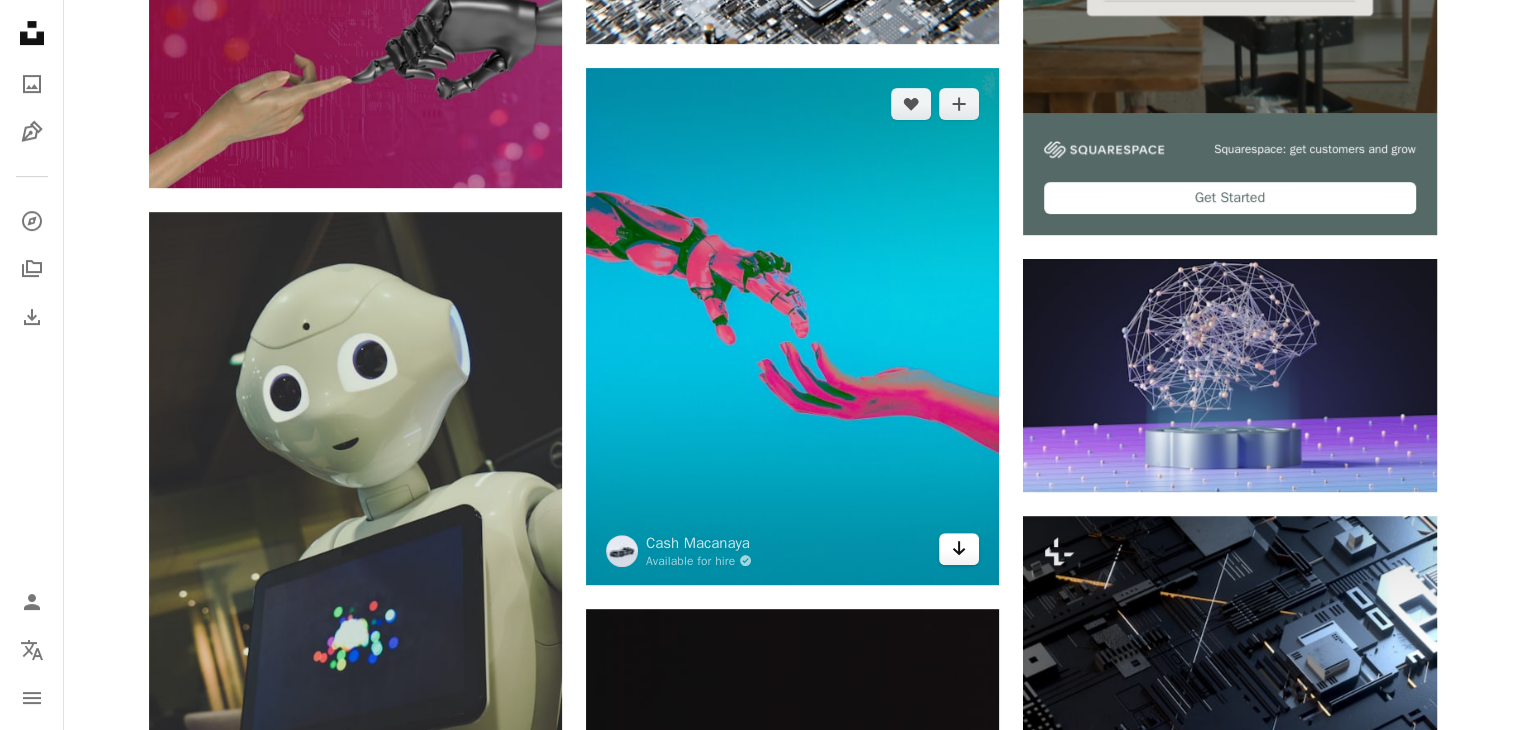 click on "Arrow pointing down" 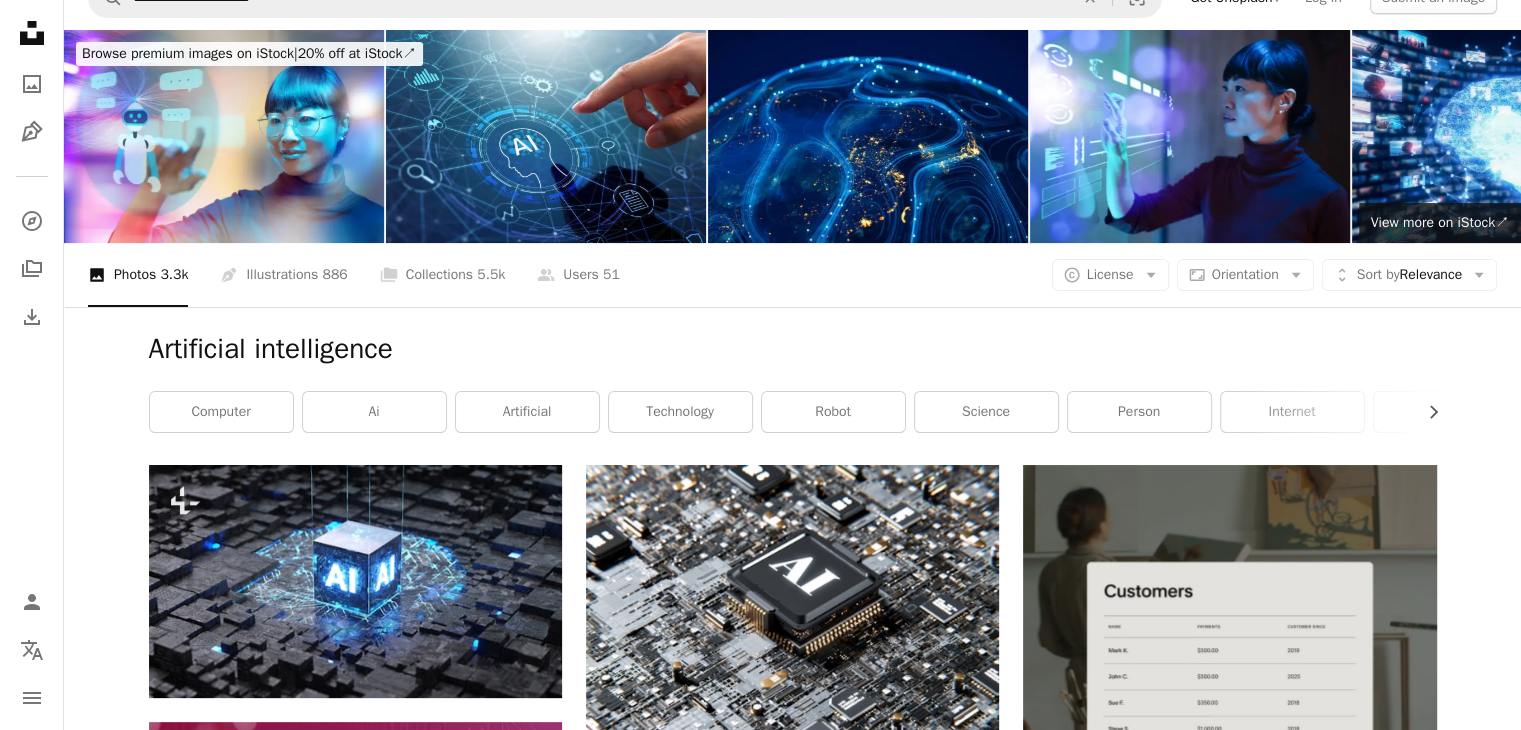 scroll, scrollTop: 0, scrollLeft: 0, axis: both 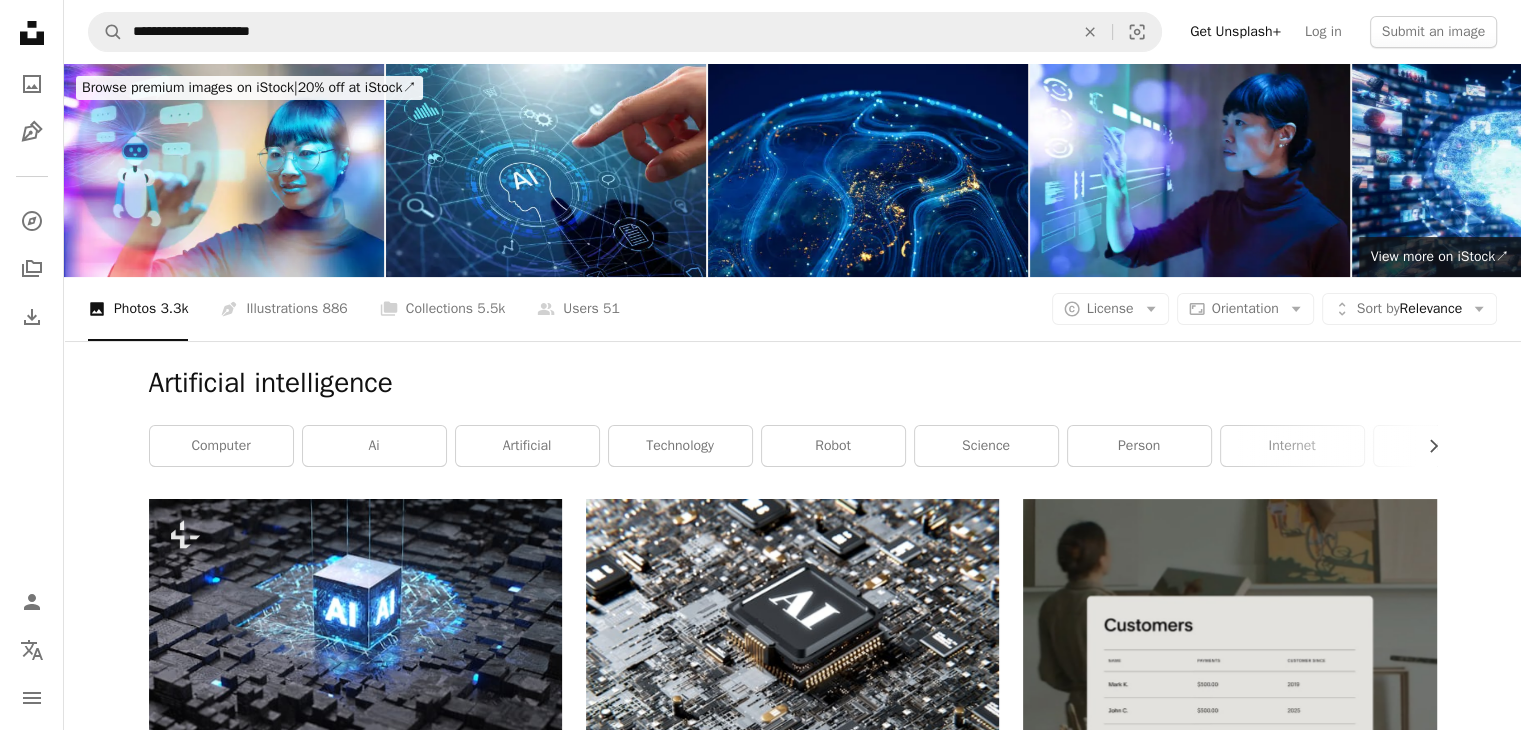 click on "Unsplash logo Unsplash Home A photo Pen Tool A compass A stack of folders Download Person Localization icon navigation menu" at bounding box center (32, 365) 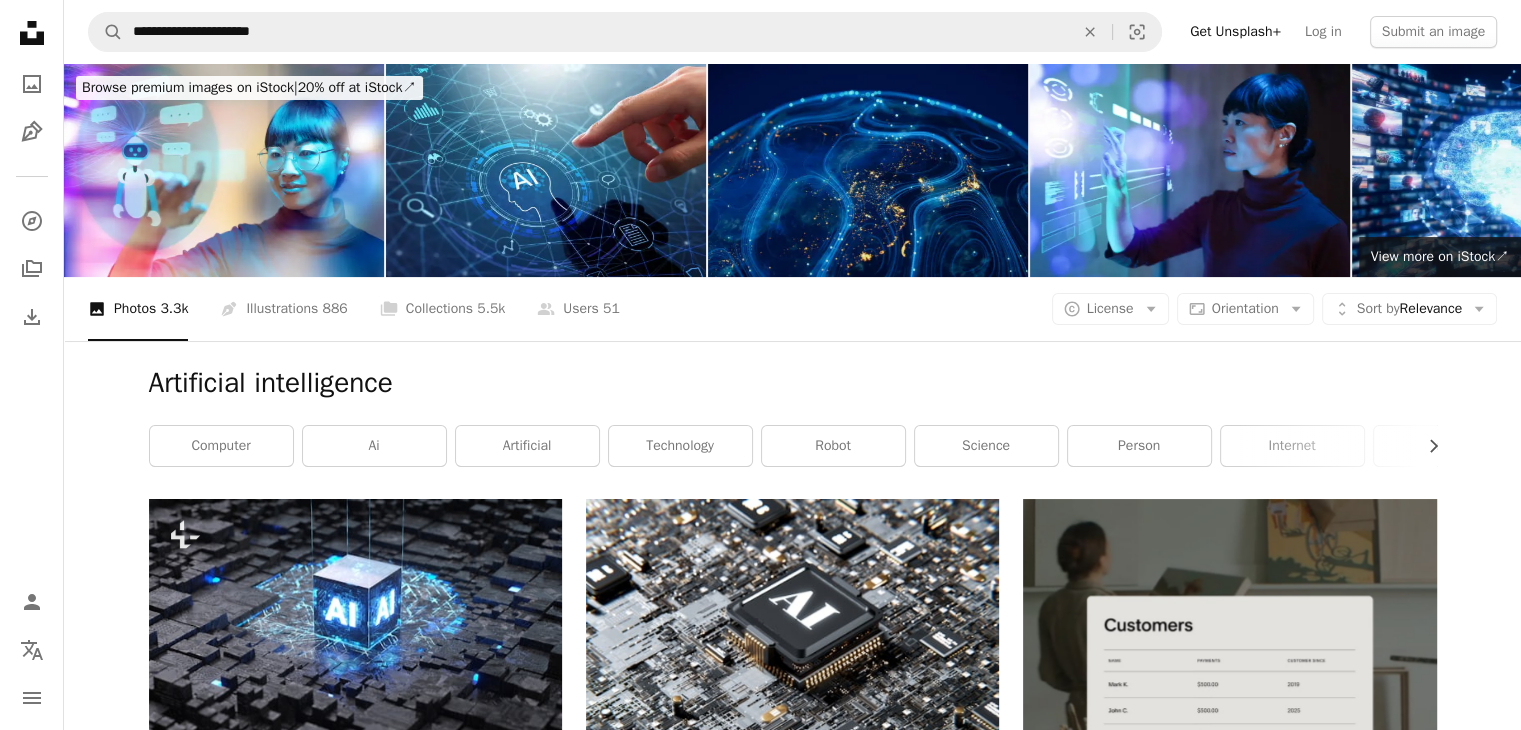 click at bounding box center (868, 170) 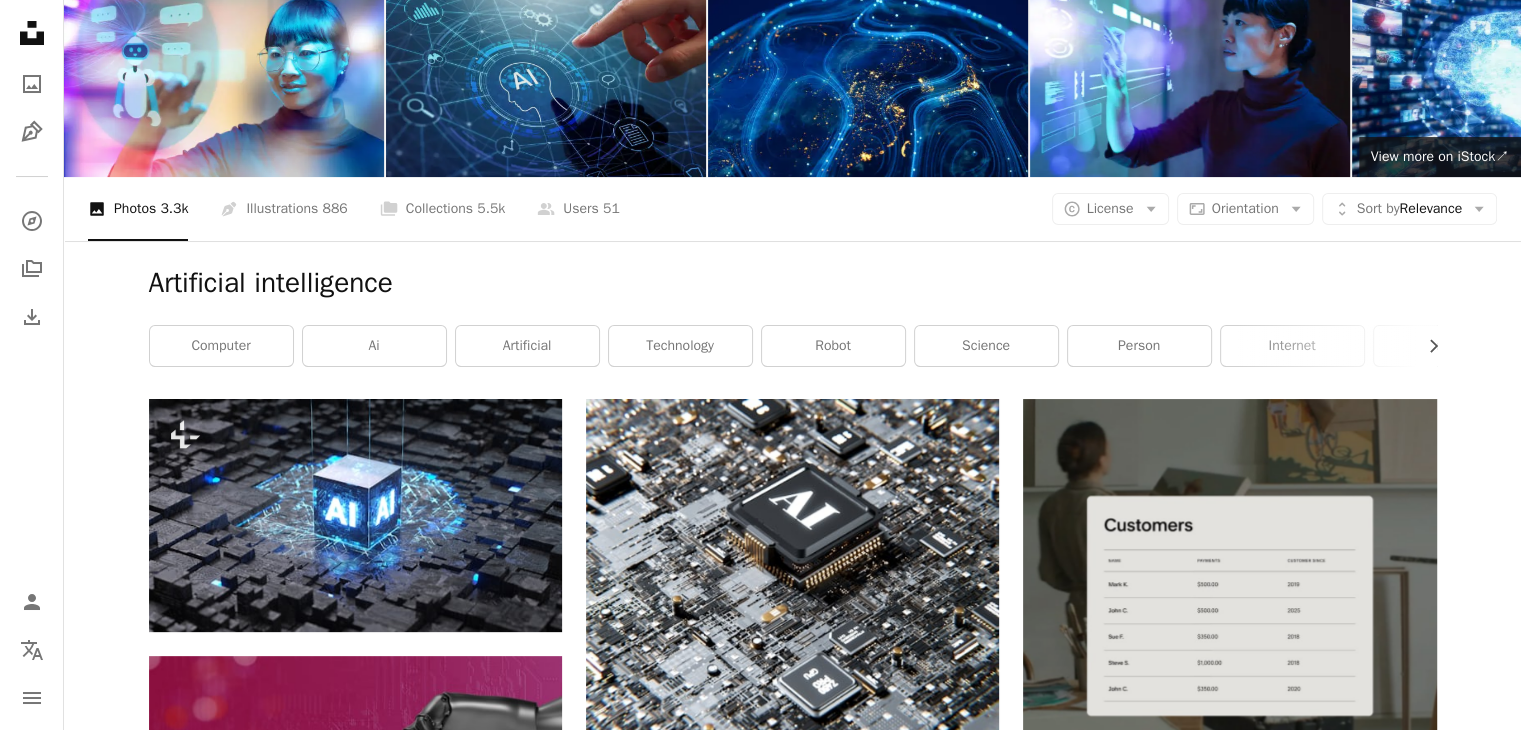 scroll, scrollTop: 0, scrollLeft: 0, axis: both 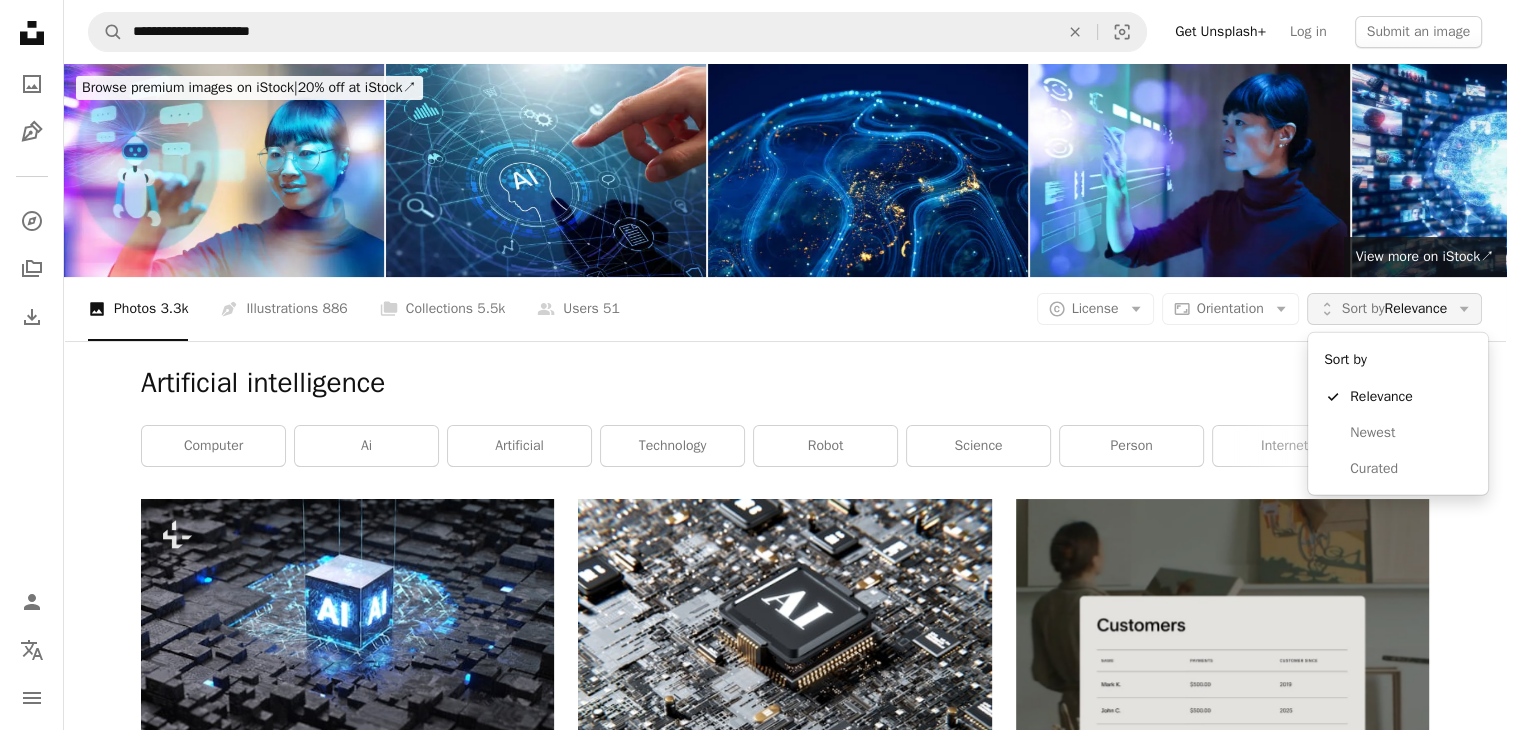 click on "Arrow down" 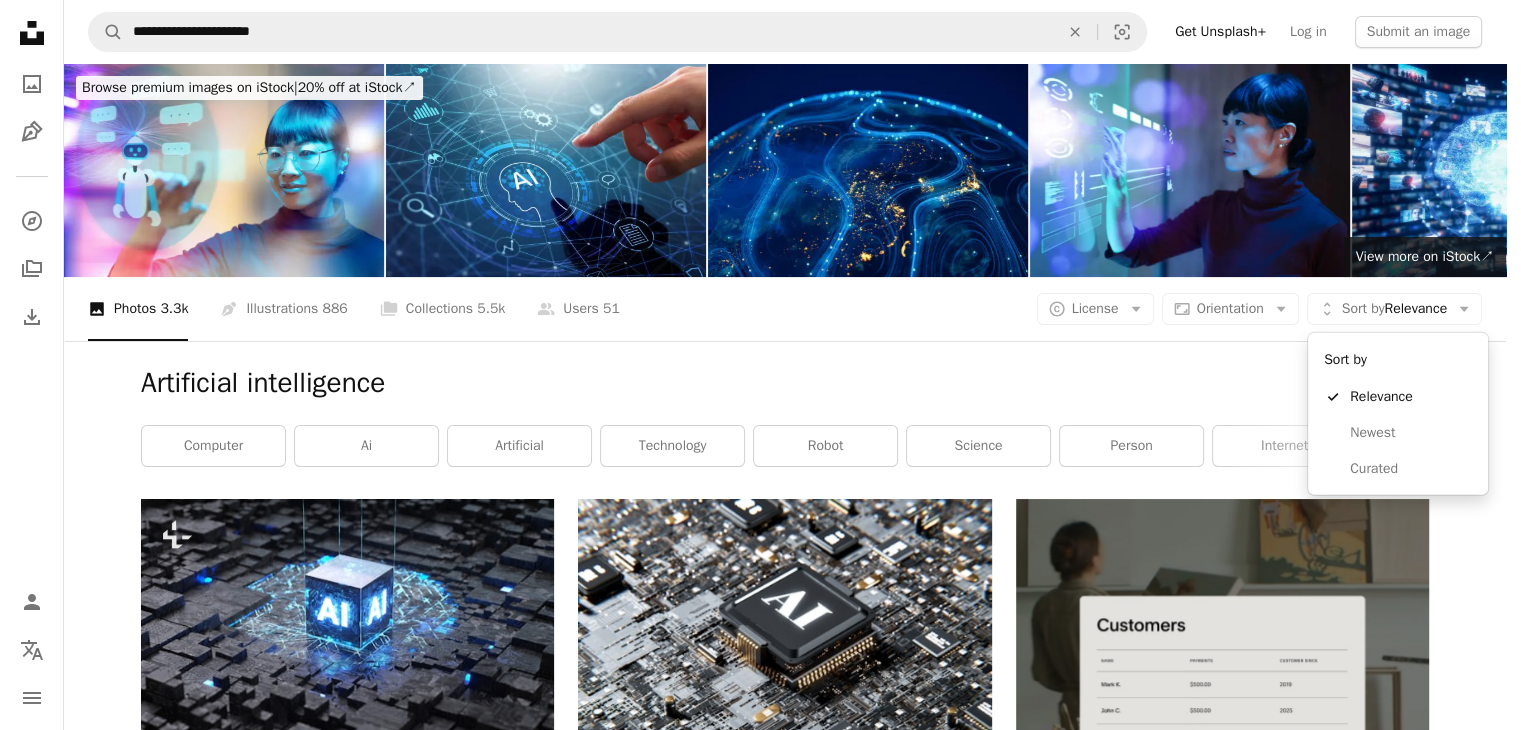 click on "**********" at bounding box center [753, 365] 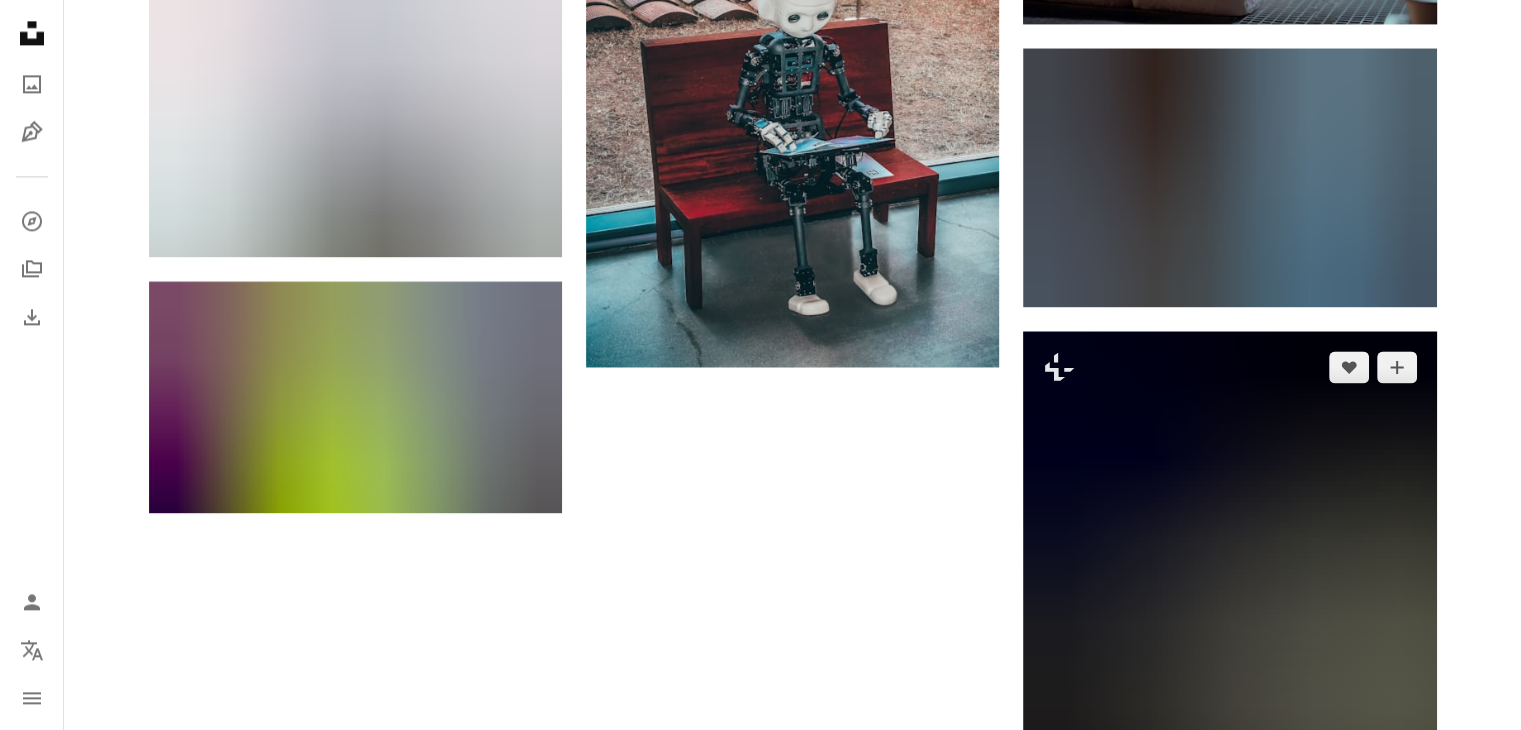 scroll, scrollTop: 3300, scrollLeft: 0, axis: vertical 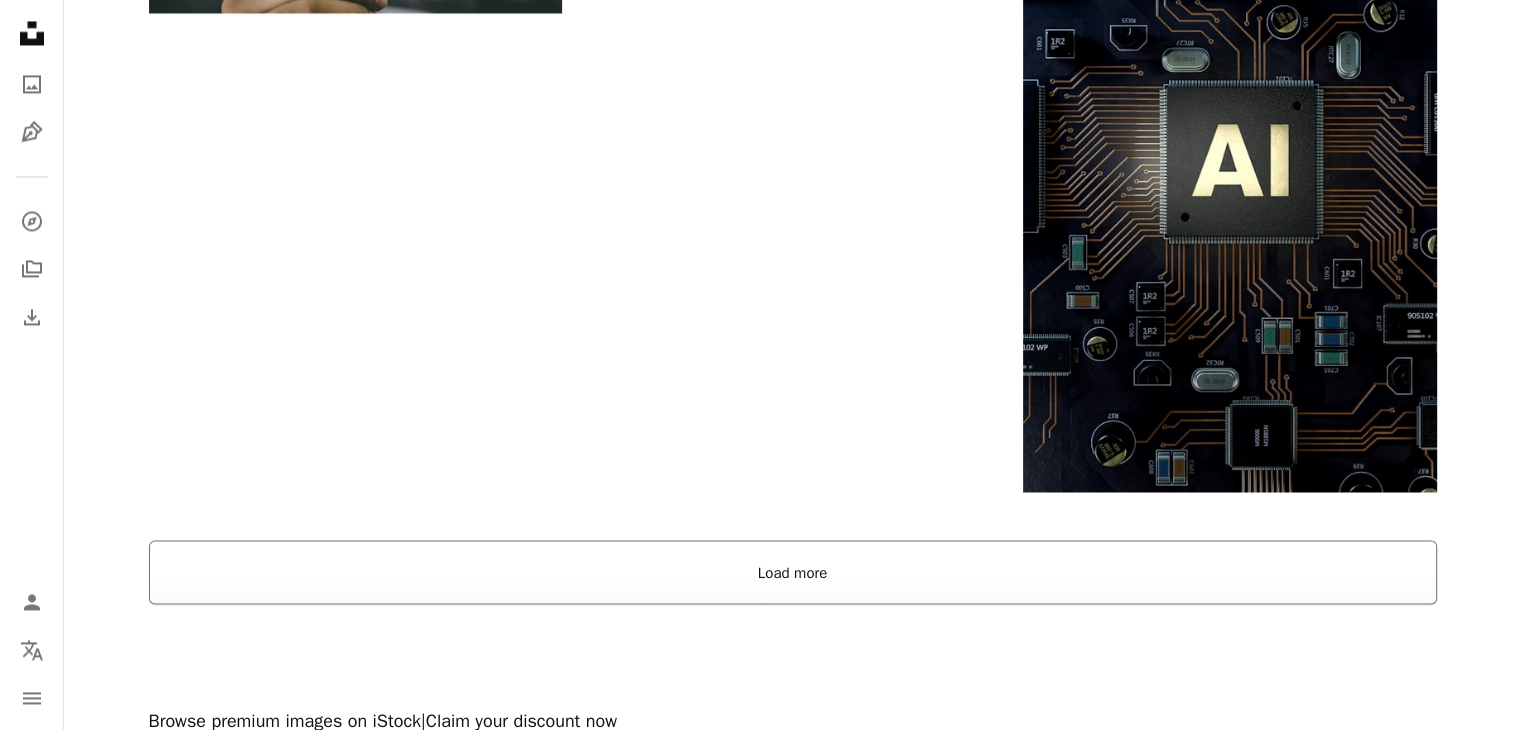 click on "Load more" at bounding box center (793, 572) 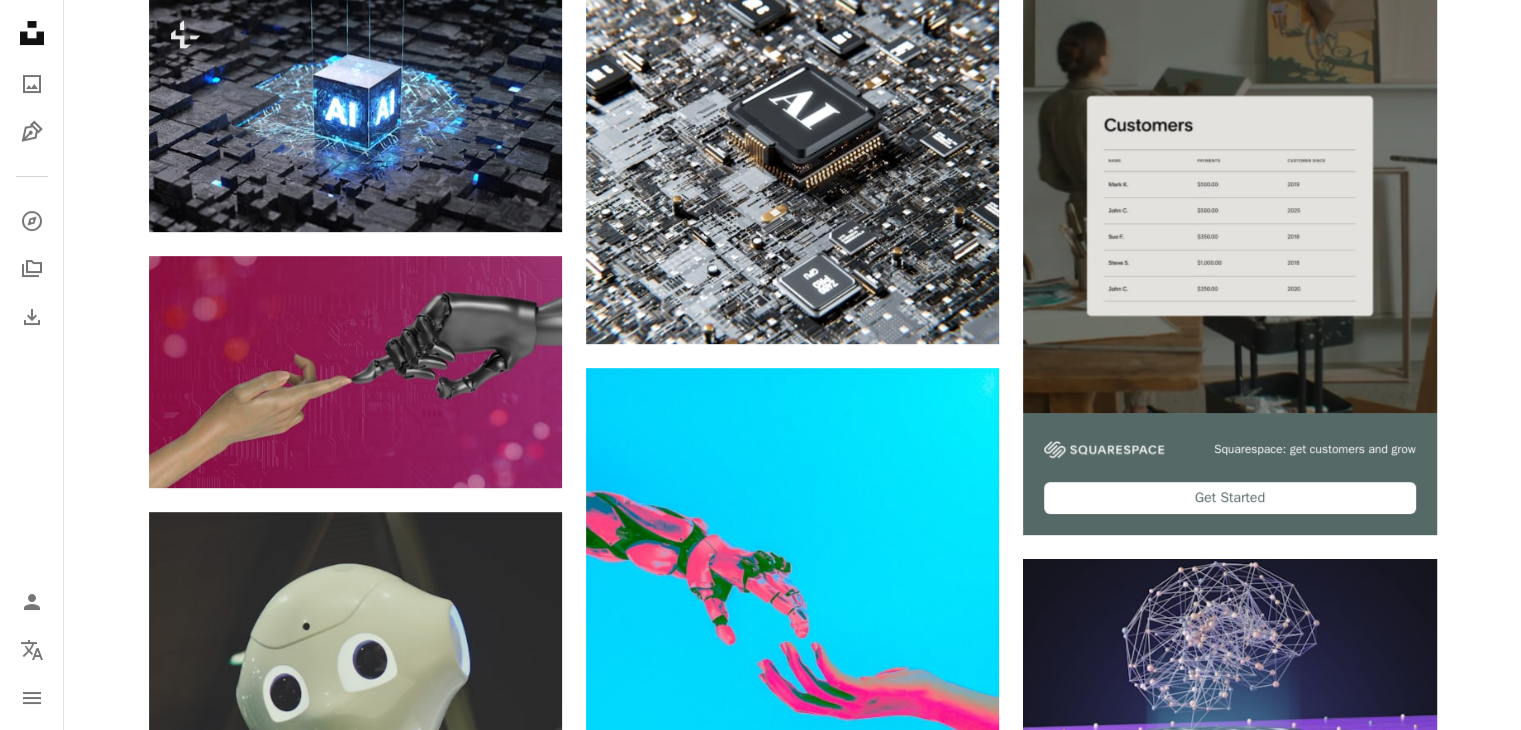 scroll, scrollTop: 0, scrollLeft: 0, axis: both 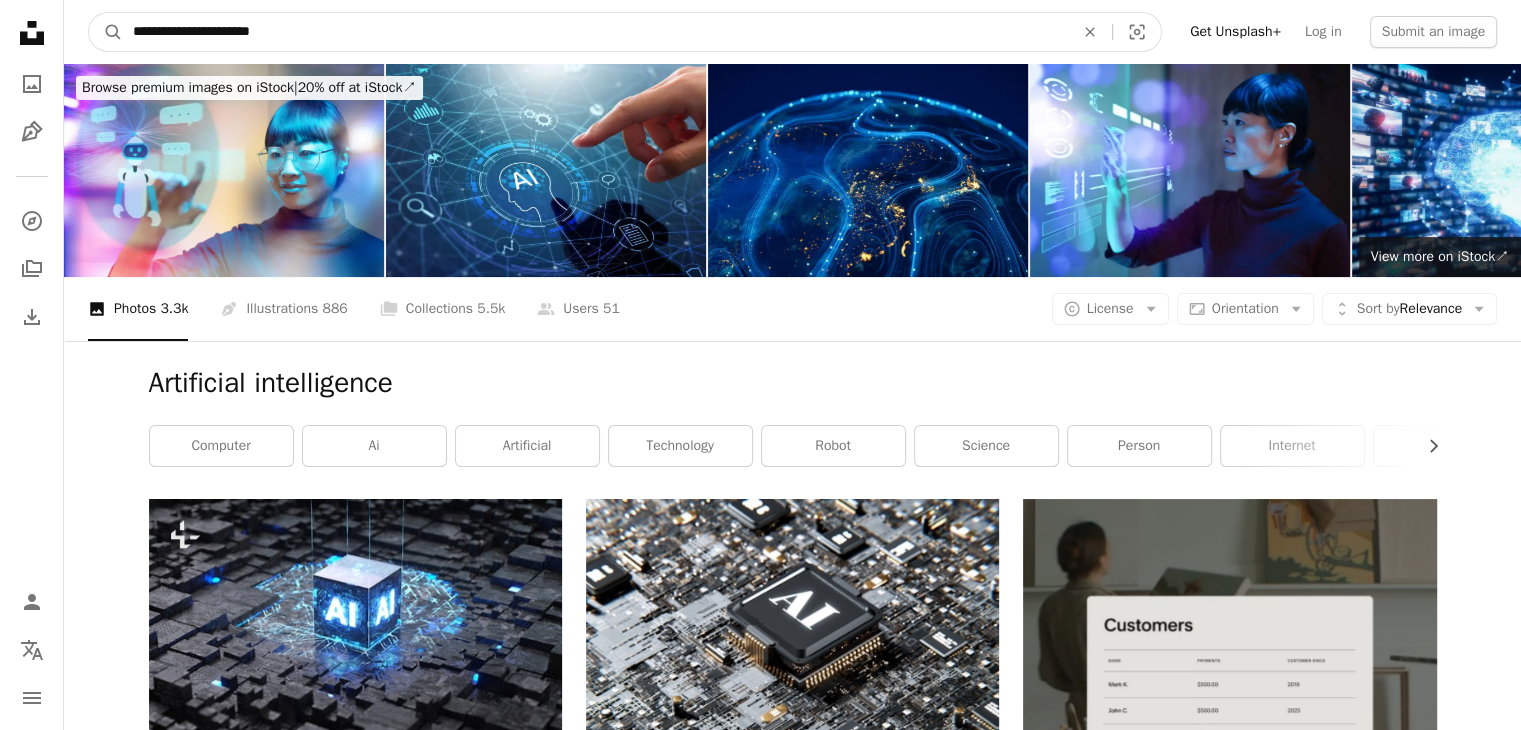 click on "**********" at bounding box center (595, 32) 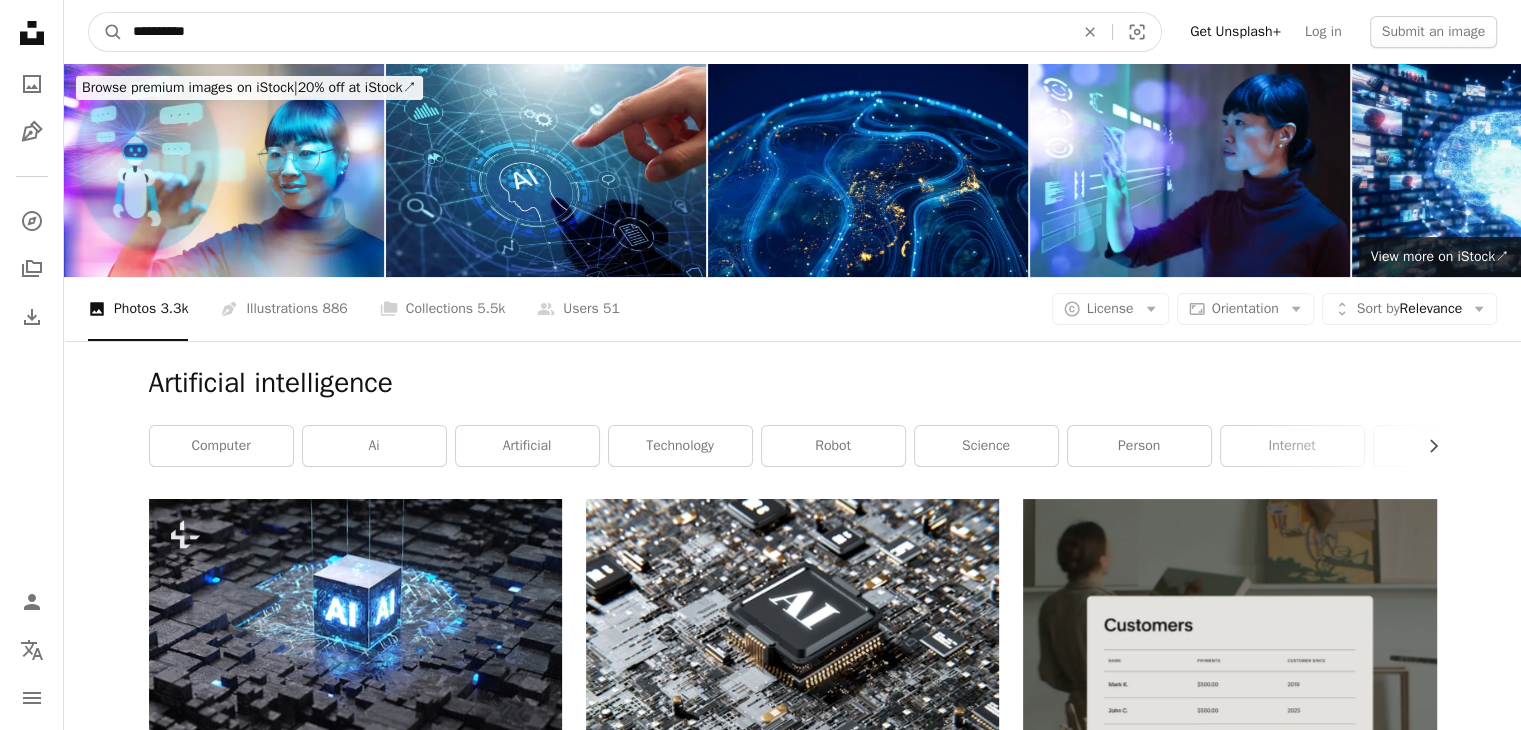 type on "**********" 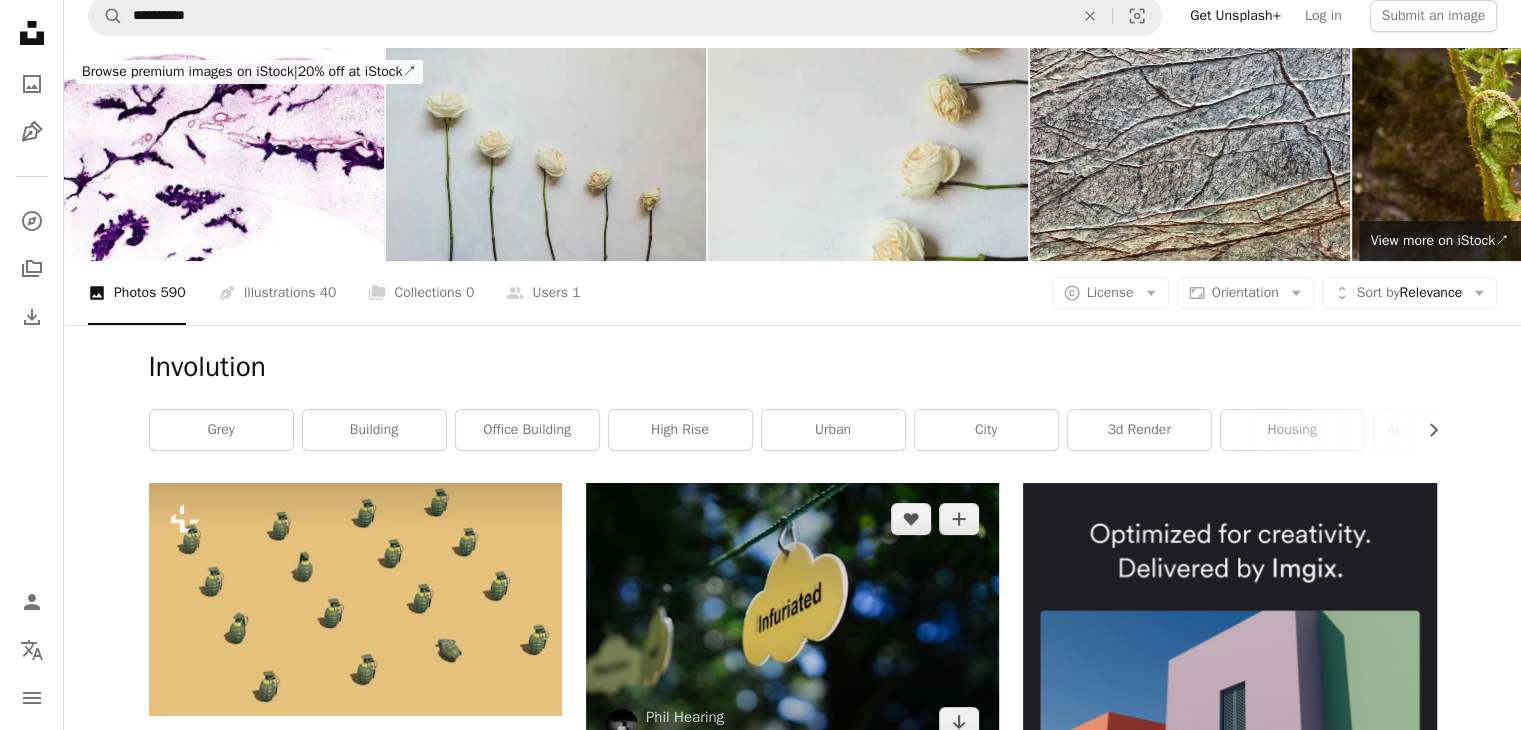 scroll, scrollTop: 0, scrollLeft: 0, axis: both 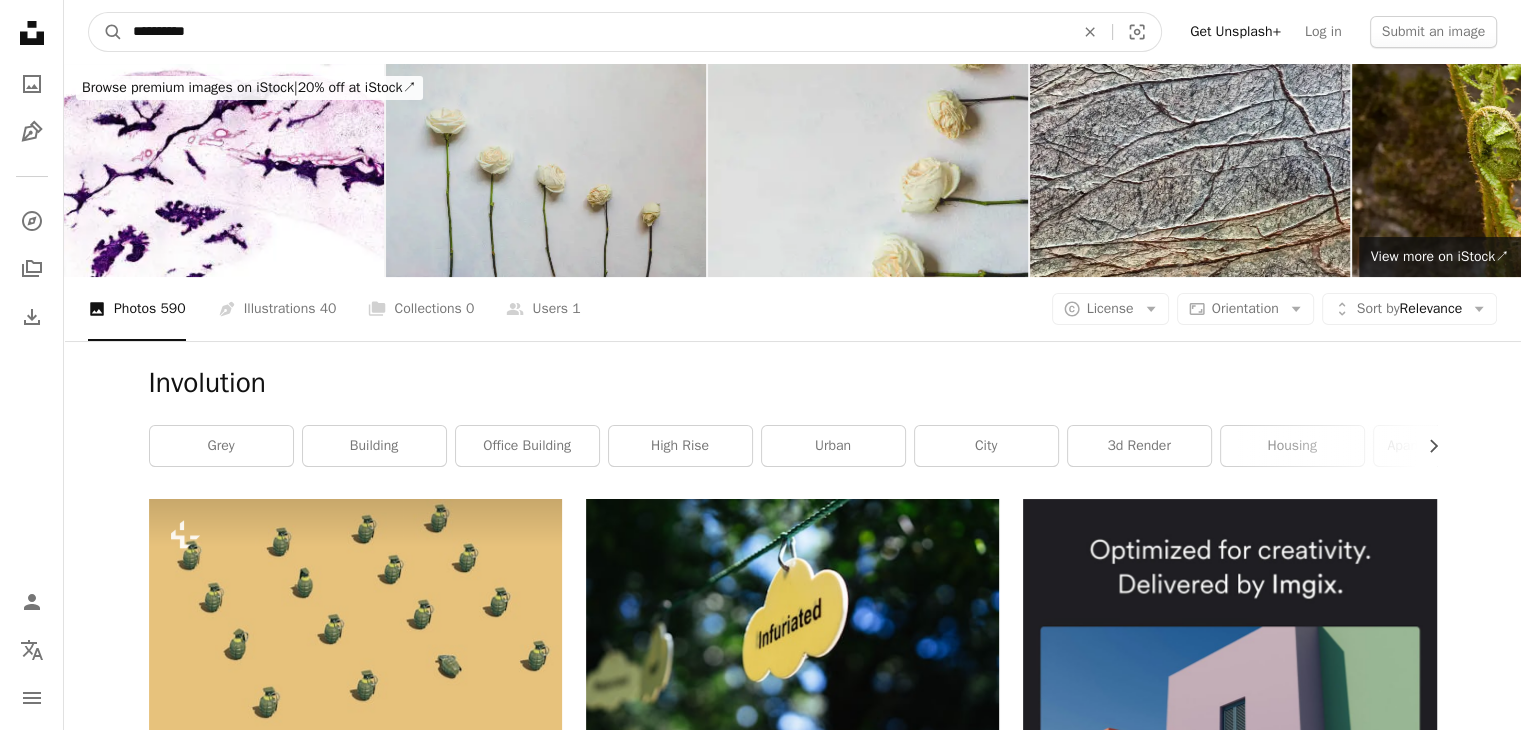 click on "**********" at bounding box center (595, 32) 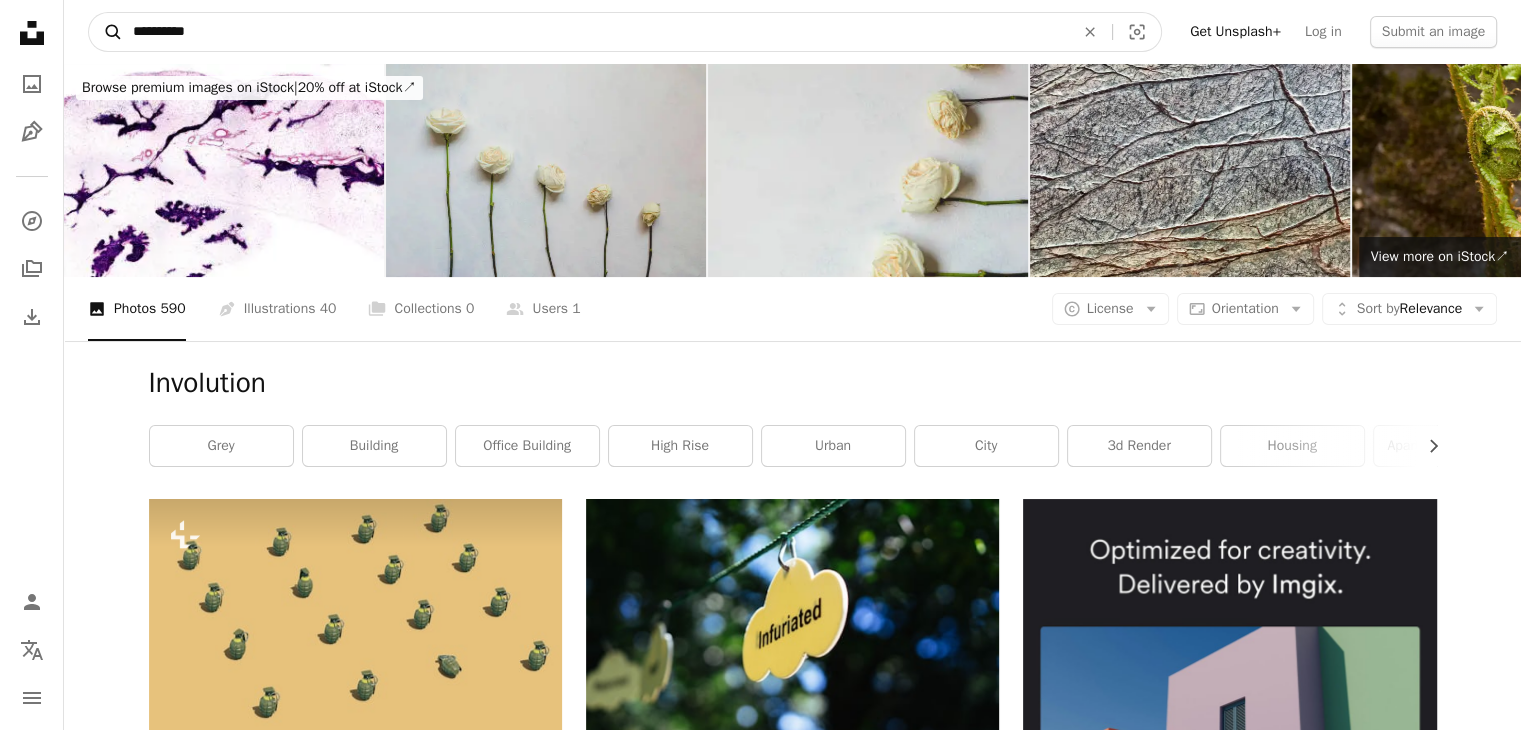 drag, startPoint x: 211, startPoint y: 27, endPoint x: 114, endPoint y: 30, distance: 97.04638 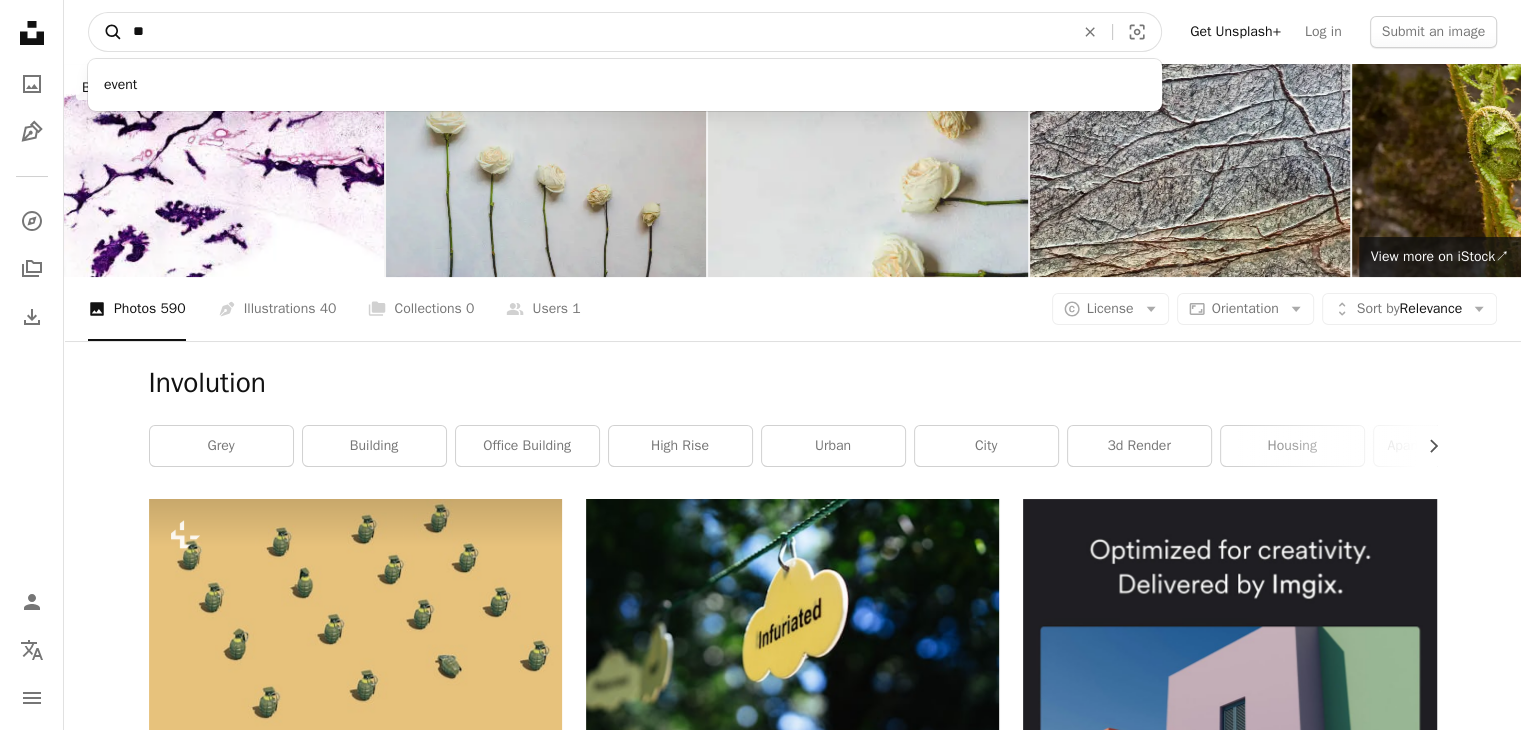 type on "**" 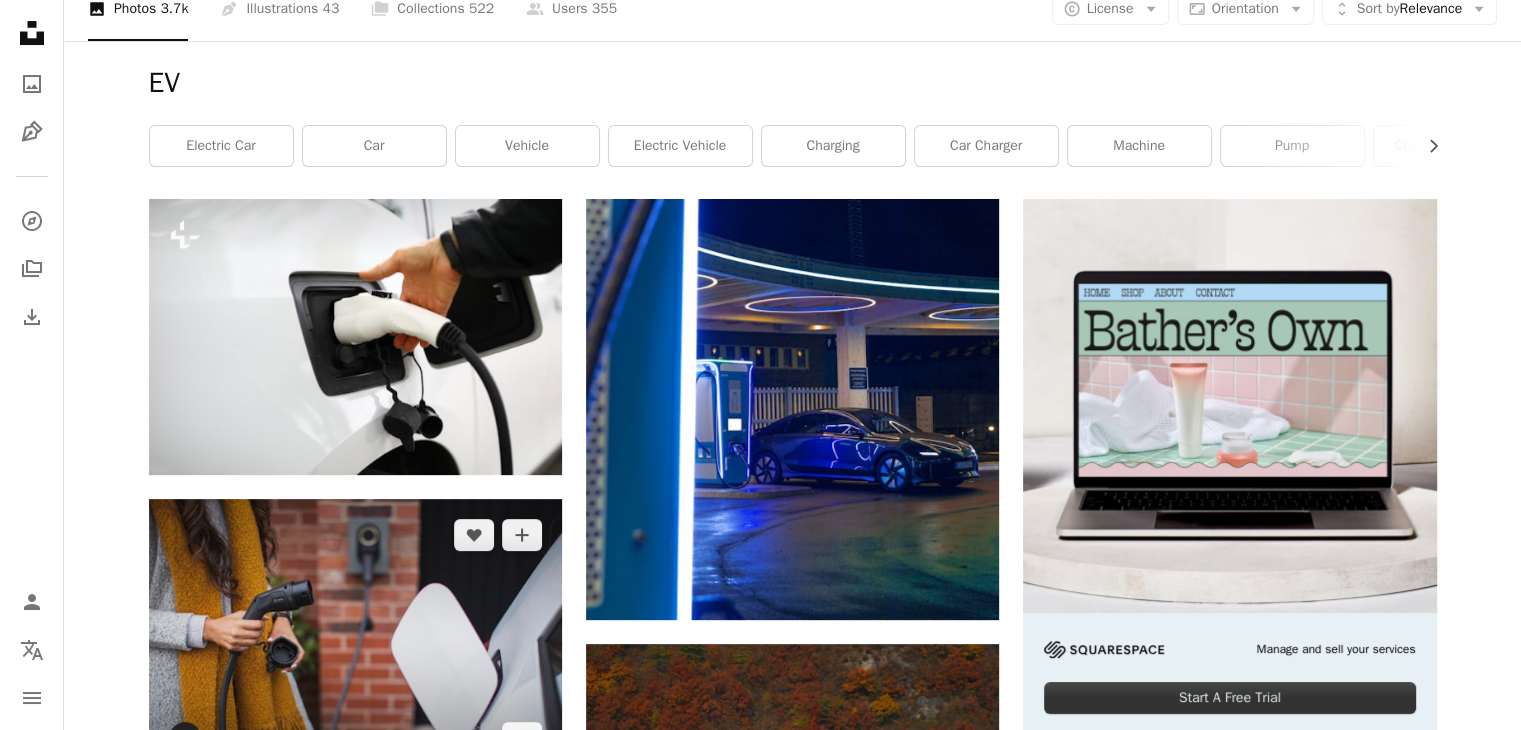 scroll, scrollTop: 0, scrollLeft: 0, axis: both 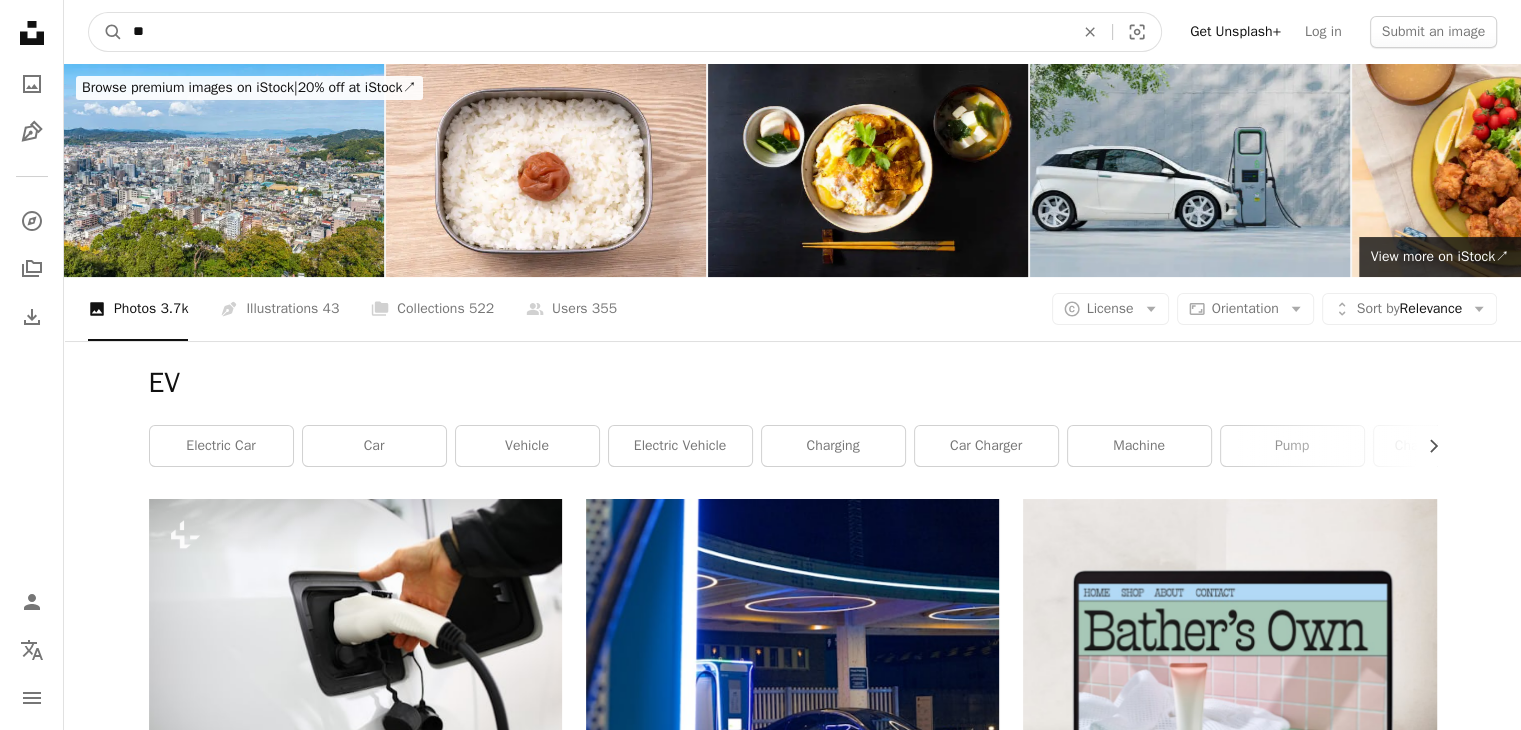 click on "**" at bounding box center [595, 32] 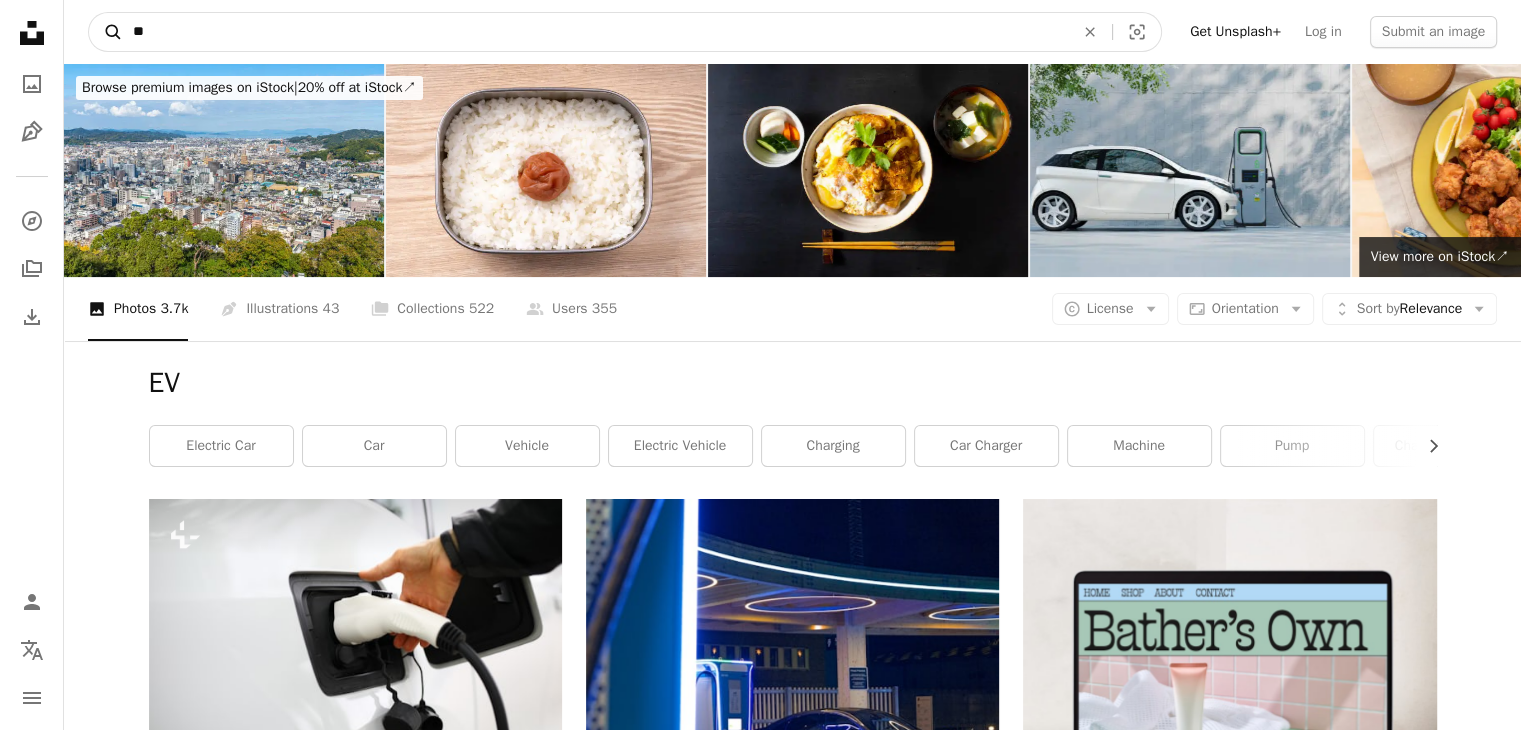 drag, startPoint x: 276, startPoint y: 23, endPoint x: 117, endPoint y: 26, distance: 159.0283 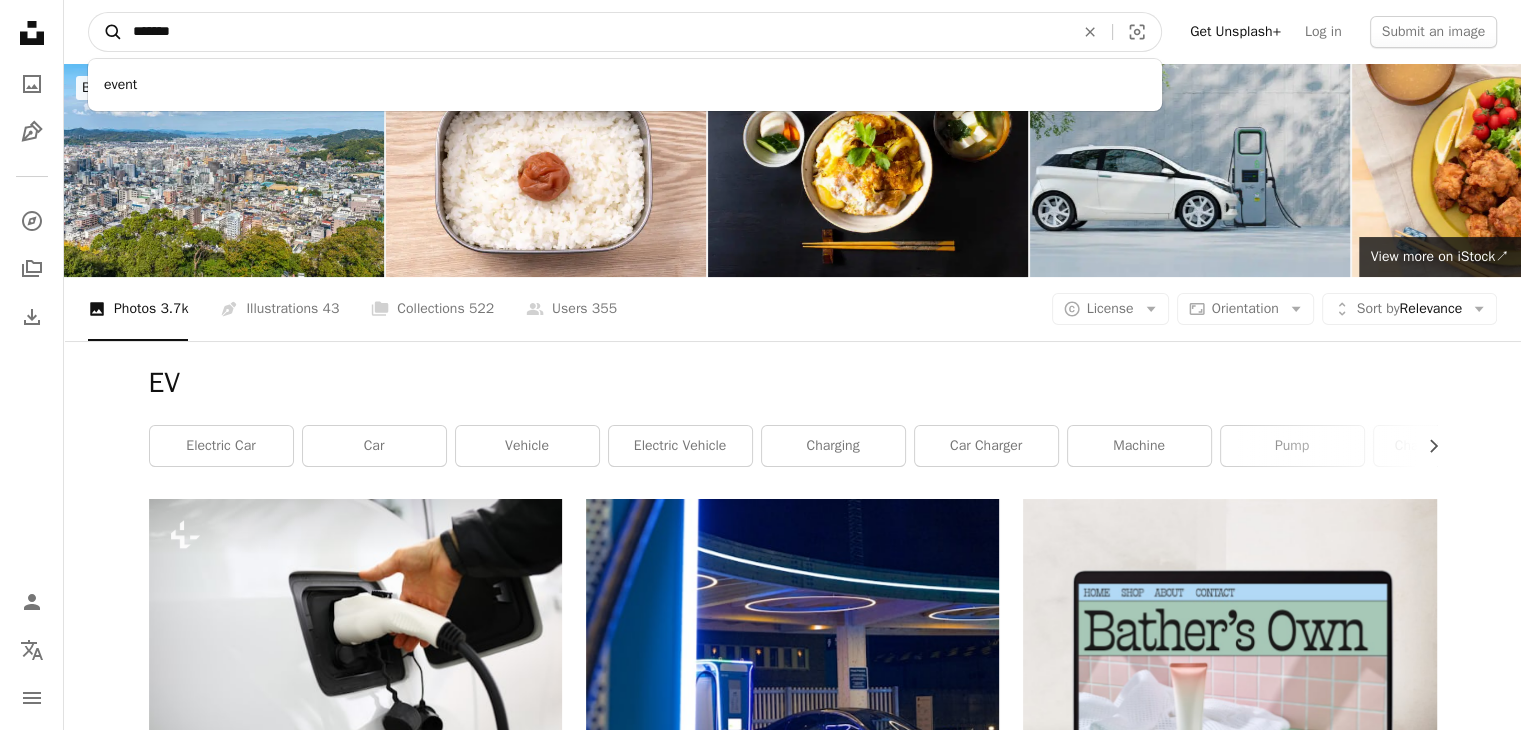 type on "*******" 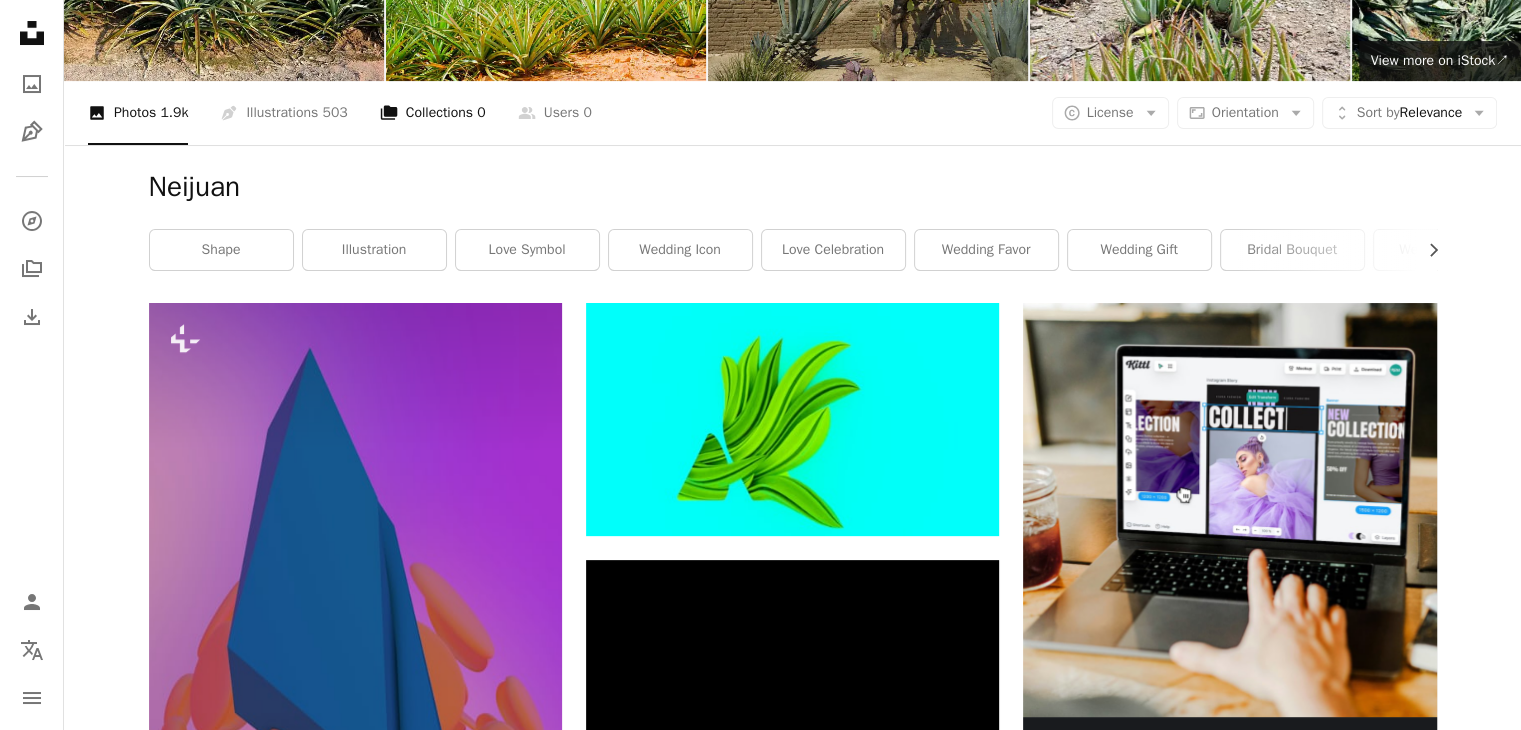 scroll, scrollTop: 0, scrollLeft: 0, axis: both 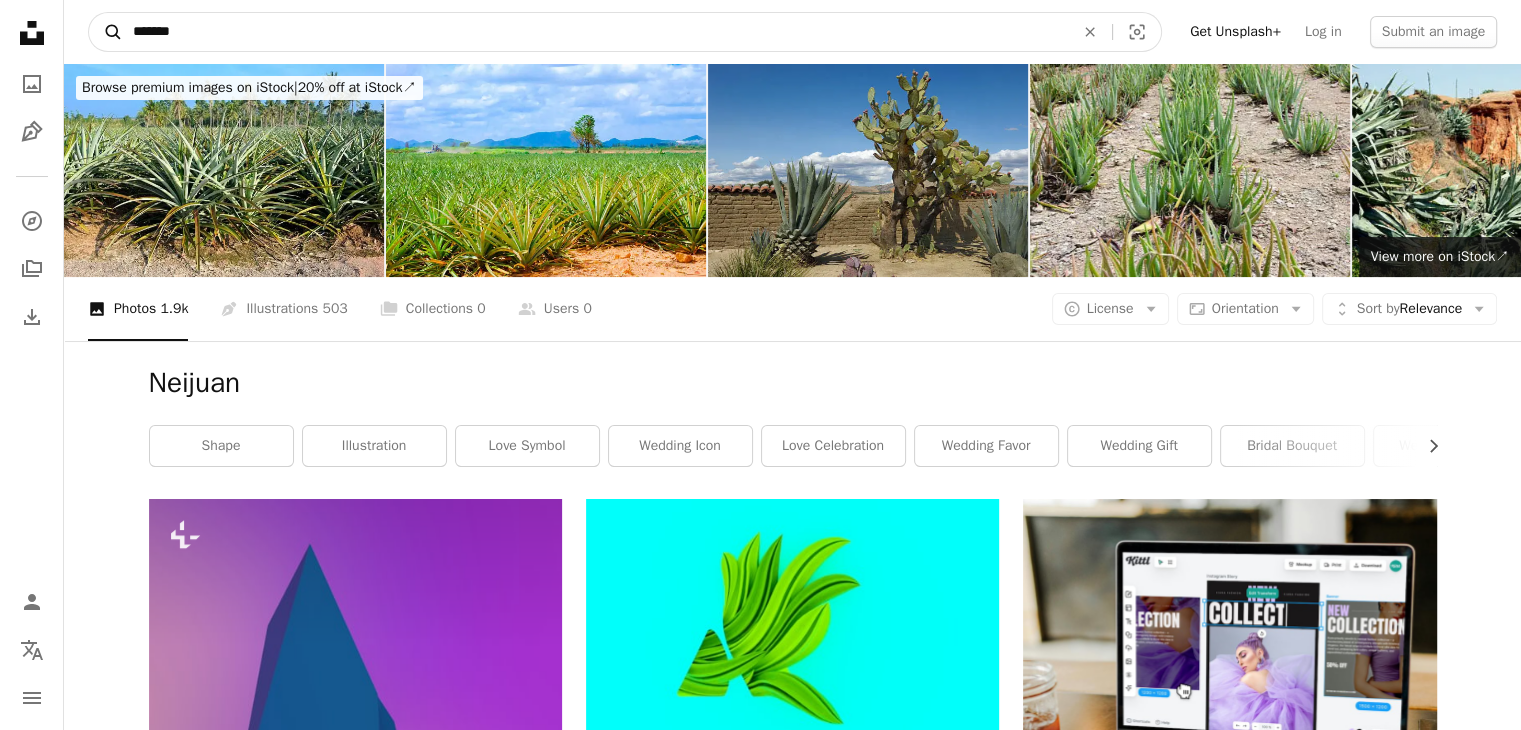 drag, startPoint x: 228, startPoint y: 31, endPoint x: 92, endPoint y: 31, distance: 136 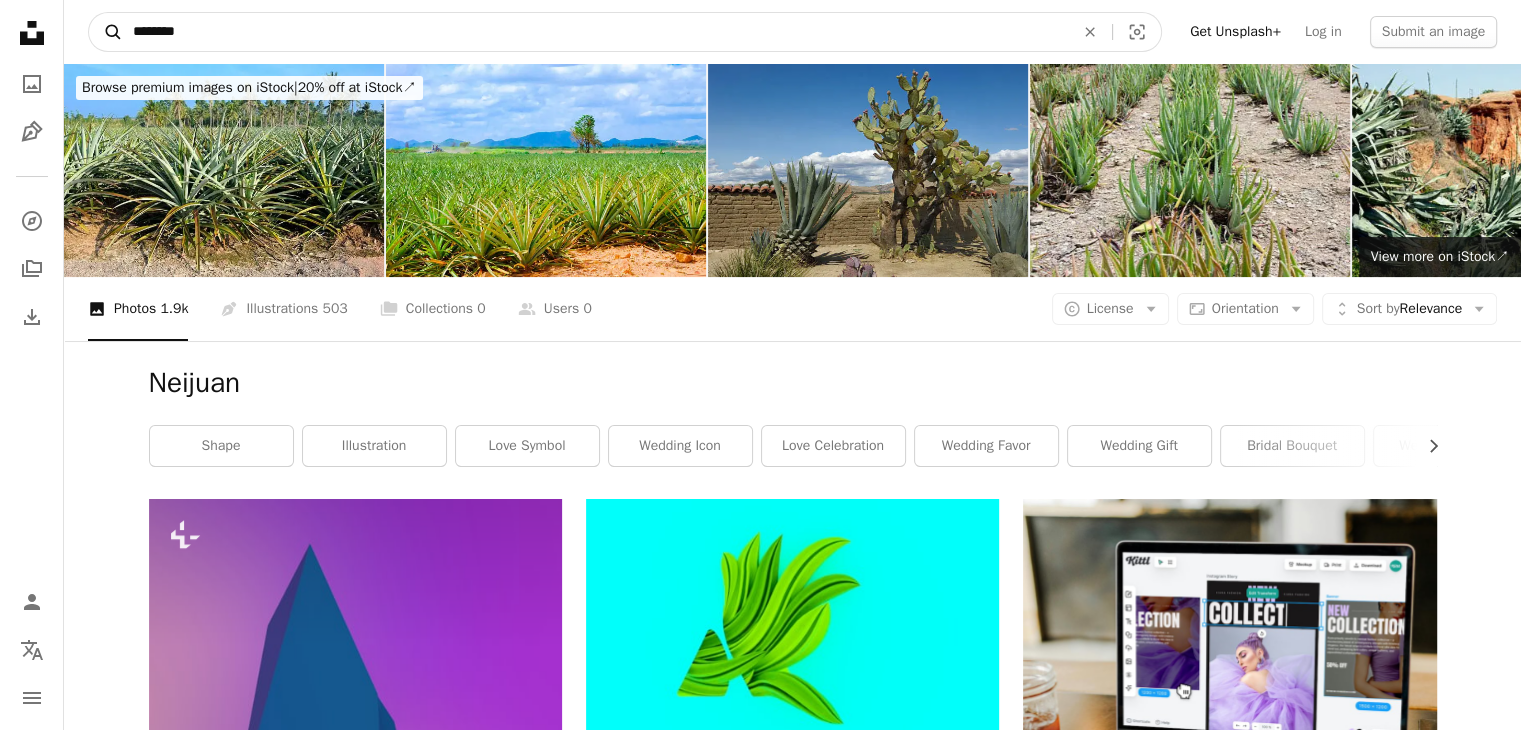 type on "********" 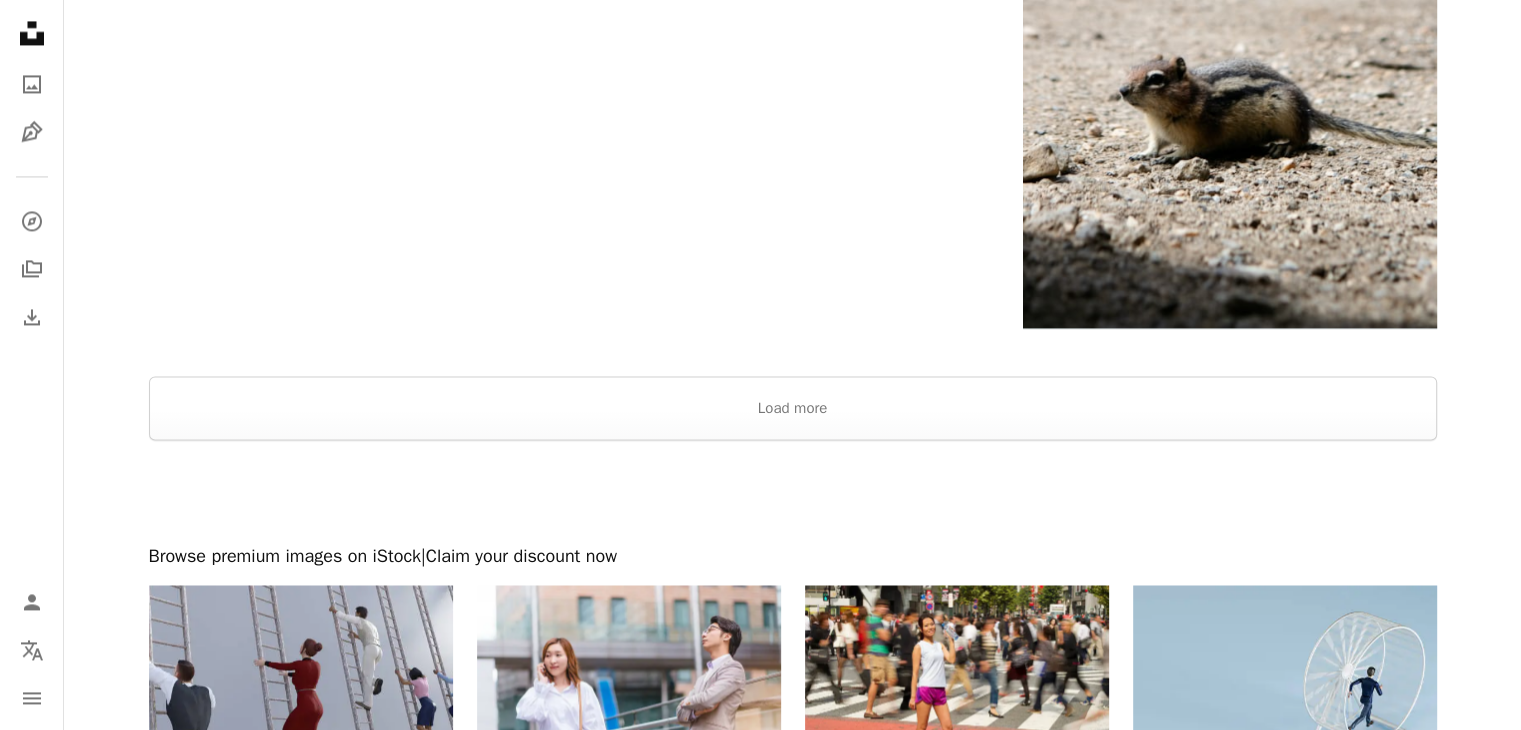 scroll, scrollTop: 3400, scrollLeft: 0, axis: vertical 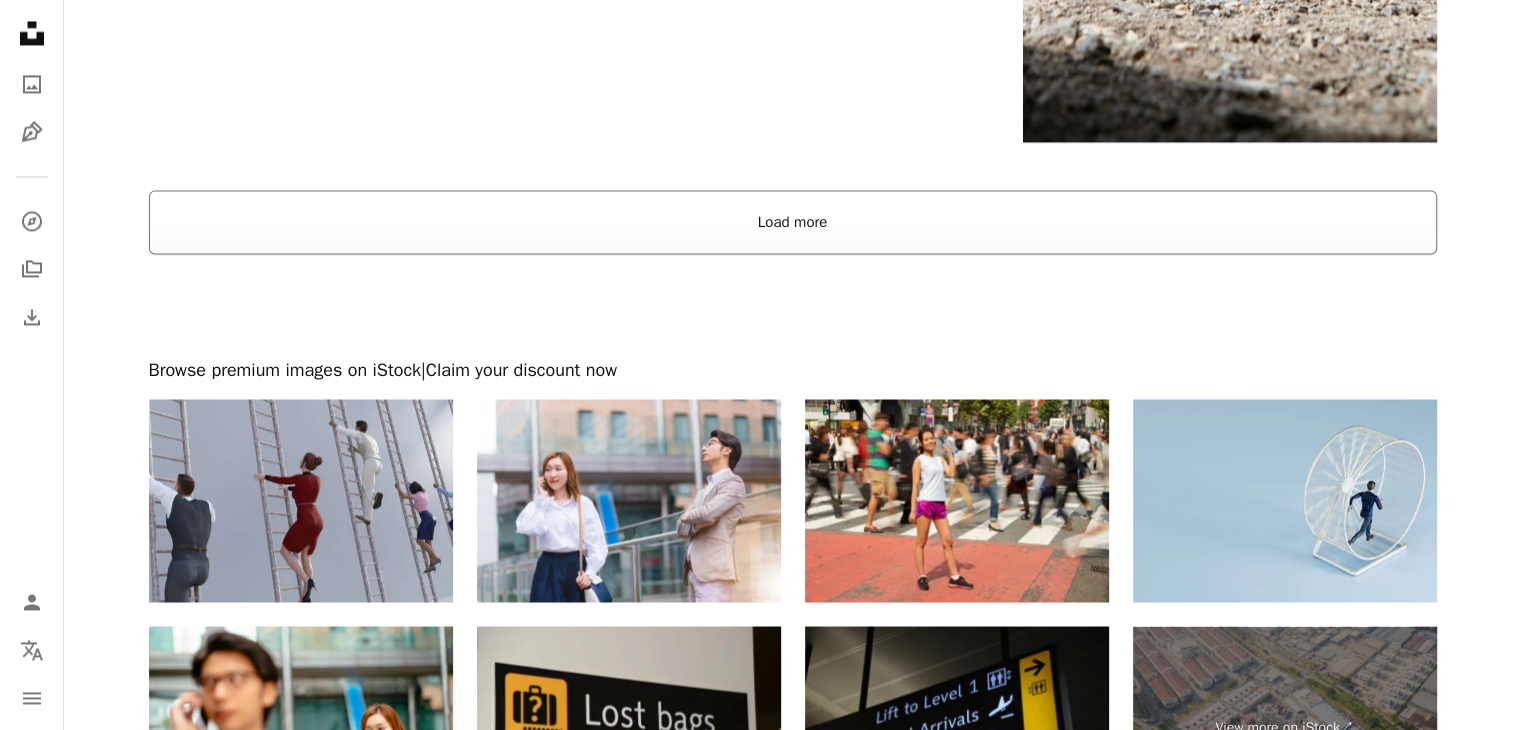 click on "Load more" at bounding box center (793, 222) 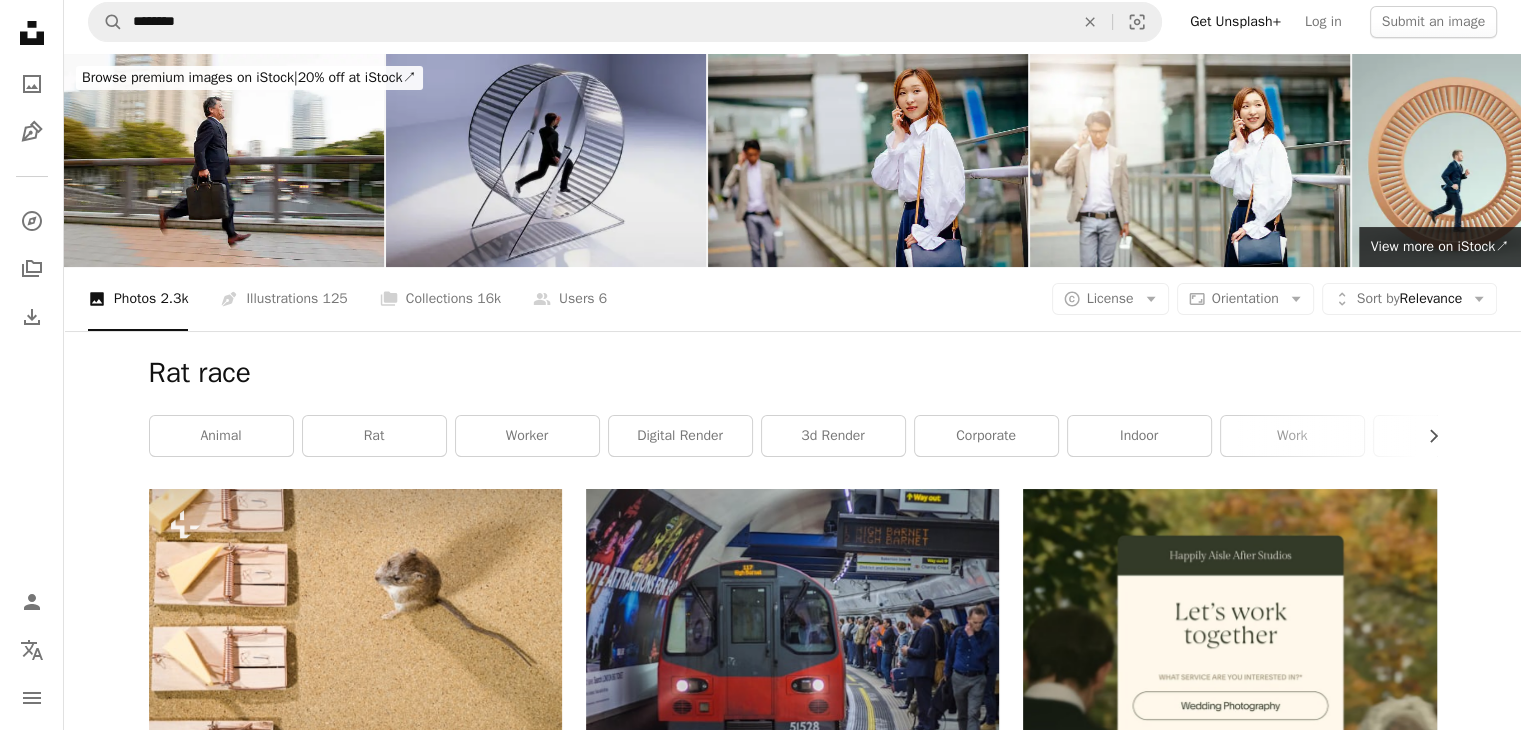 scroll, scrollTop: 0, scrollLeft: 0, axis: both 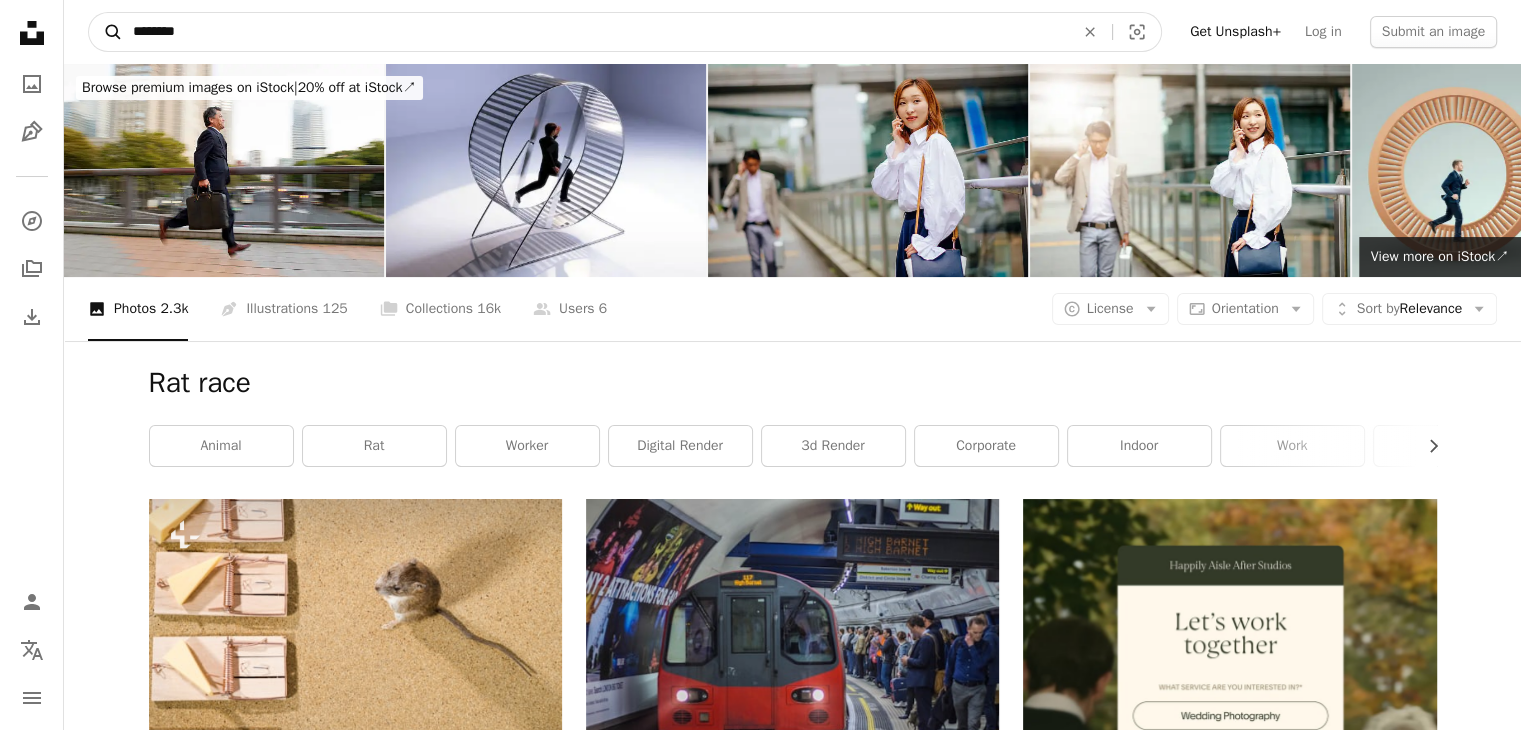 drag, startPoint x: 202, startPoint y: 29, endPoint x: 101, endPoint y: 49, distance: 102.96116 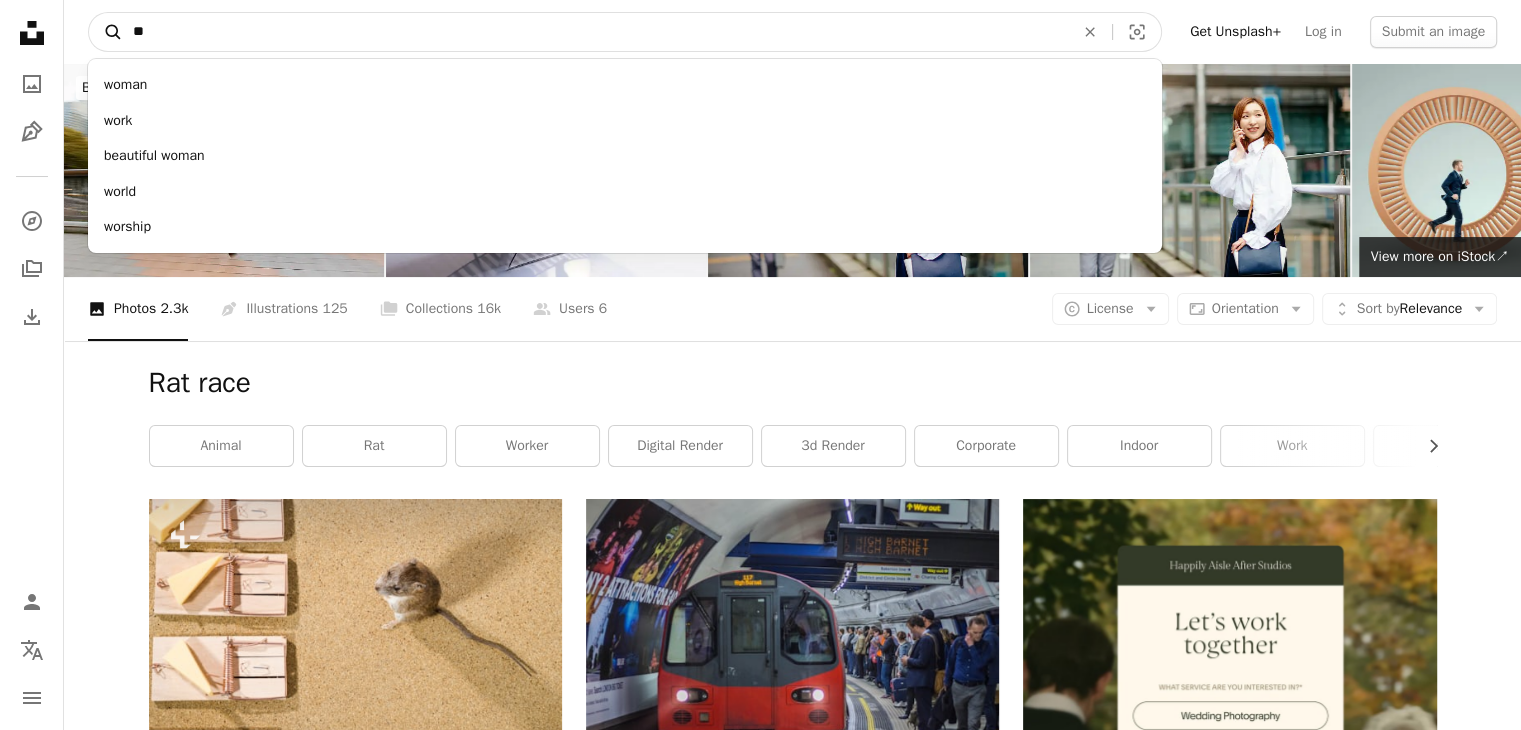 type on "*" 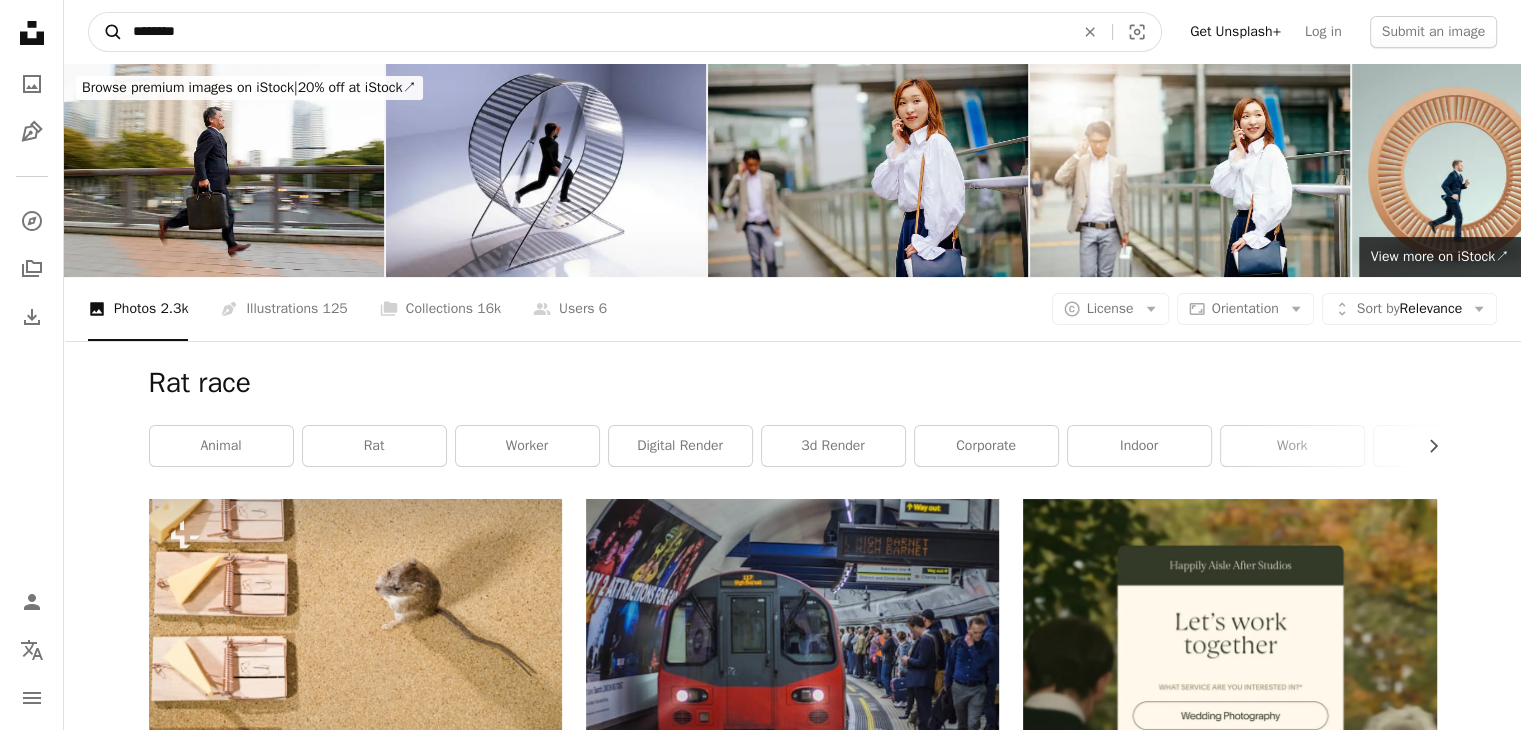 type on "********" 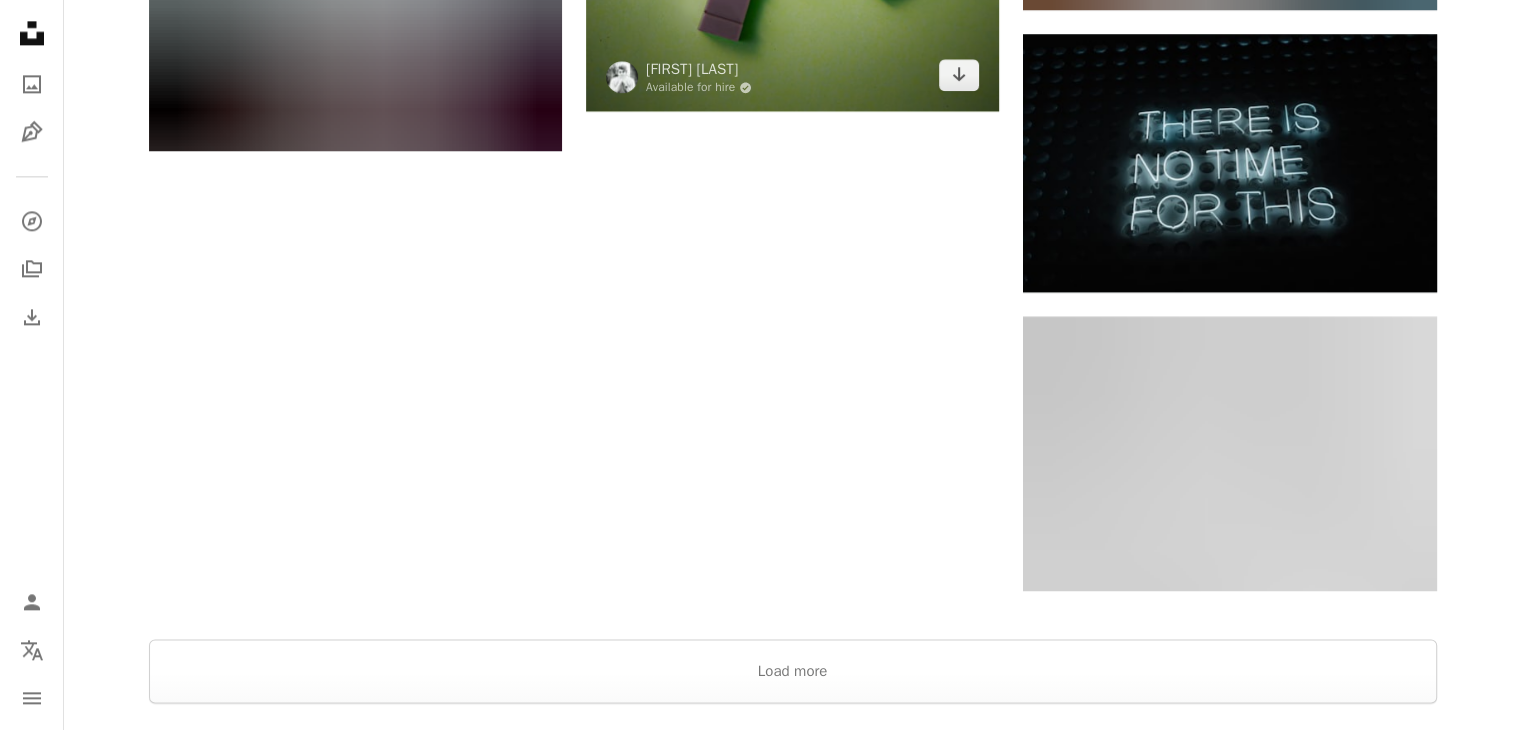 scroll, scrollTop: 2700, scrollLeft: 0, axis: vertical 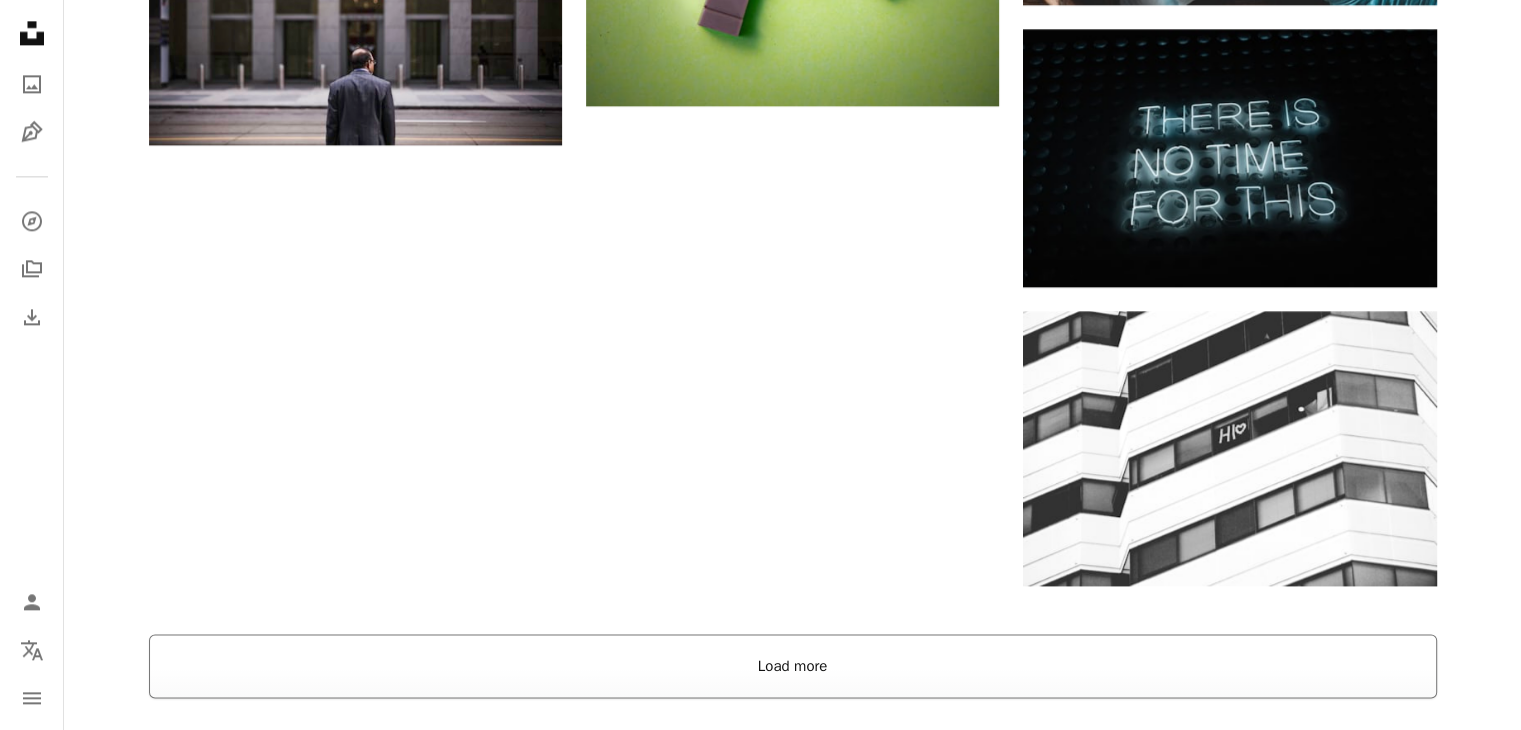 click on "Load more" at bounding box center [793, 666] 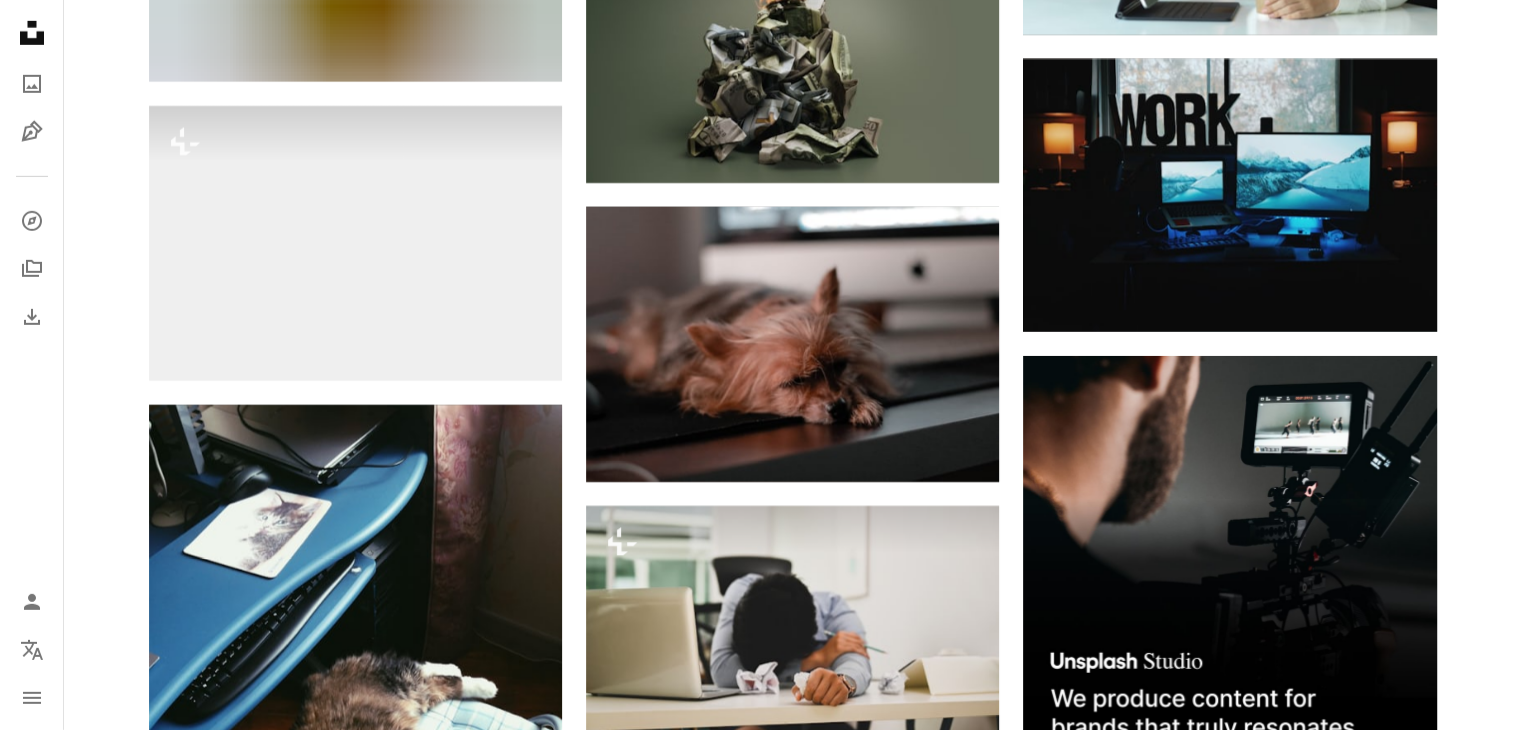 scroll, scrollTop: 6800, scrollLeft: 0, axis: vertical 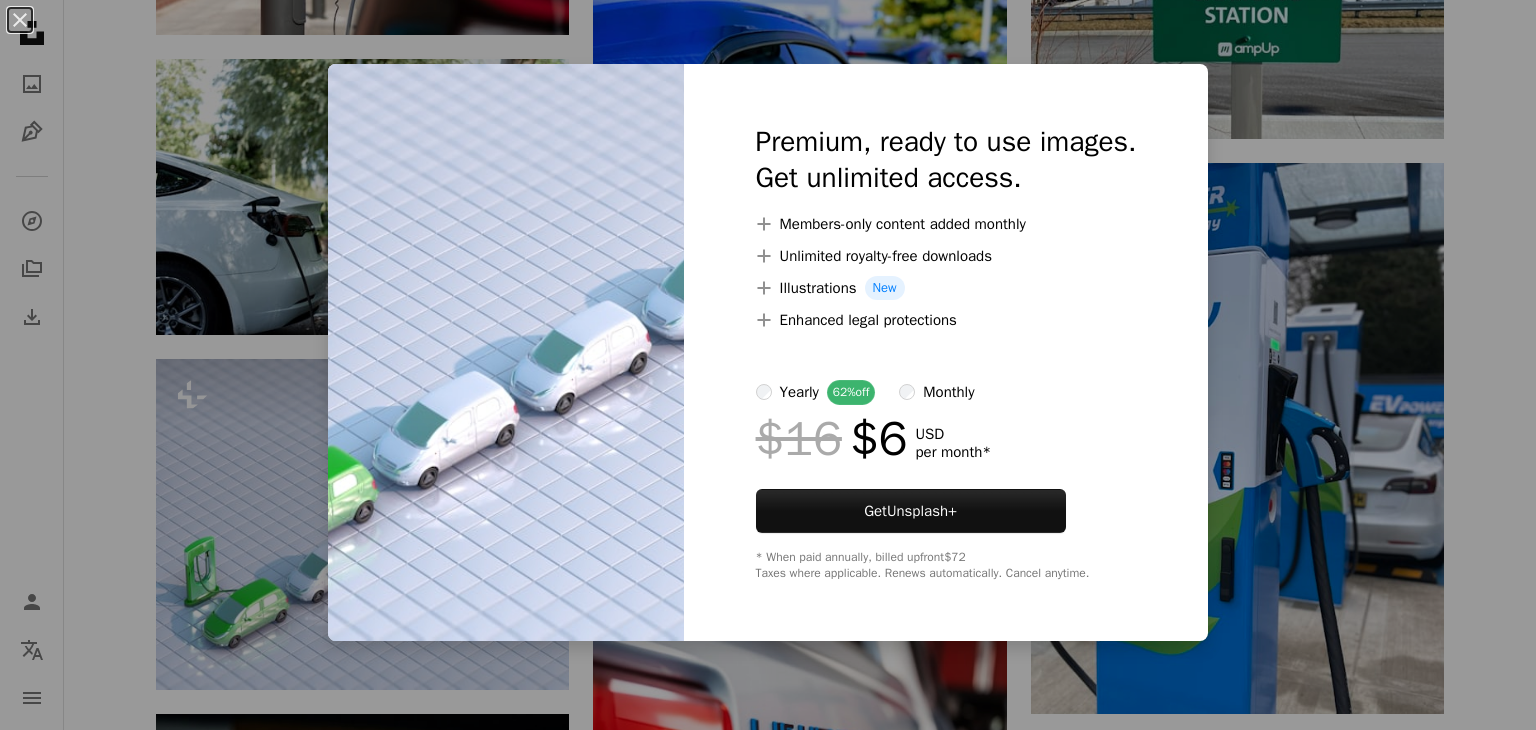 click on "An X shape Premium, ready to use images. Get unlimited access. A plus sign Members-only content added monthly A plus sign Unlimited royalty-free downloads A plus sign Illustrations  New A plus sign Enhanced legal protections yearly 62%  off monthly $16   $6 USD per month * Get  Unsplash+ * When paid annually, billed upfront  $72 Taxes where applicable. Renews automatically. Cancel anytime." at bounding box center (768, 365) 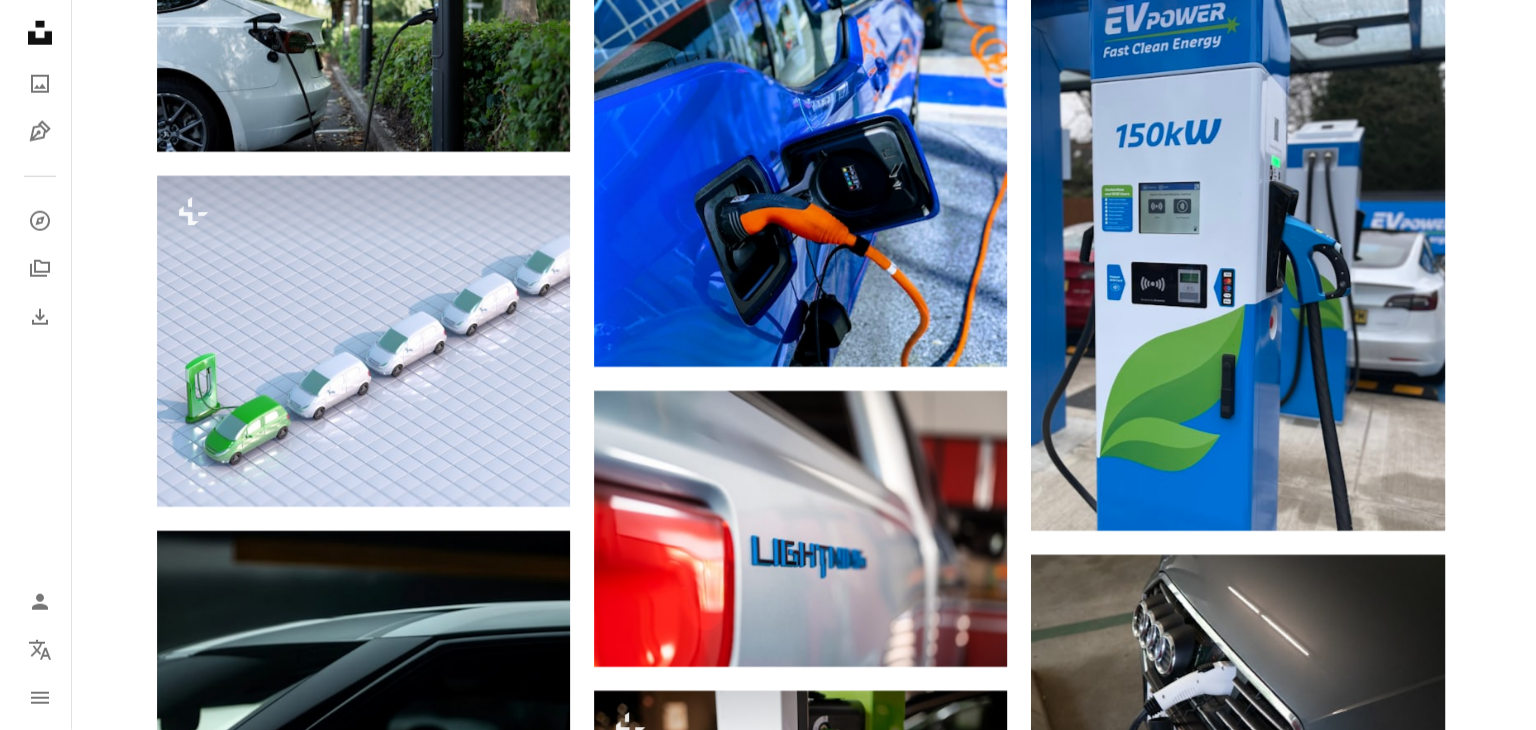 scroll, scrollTop: 12900, scrollLeft: 0, axis: vertical 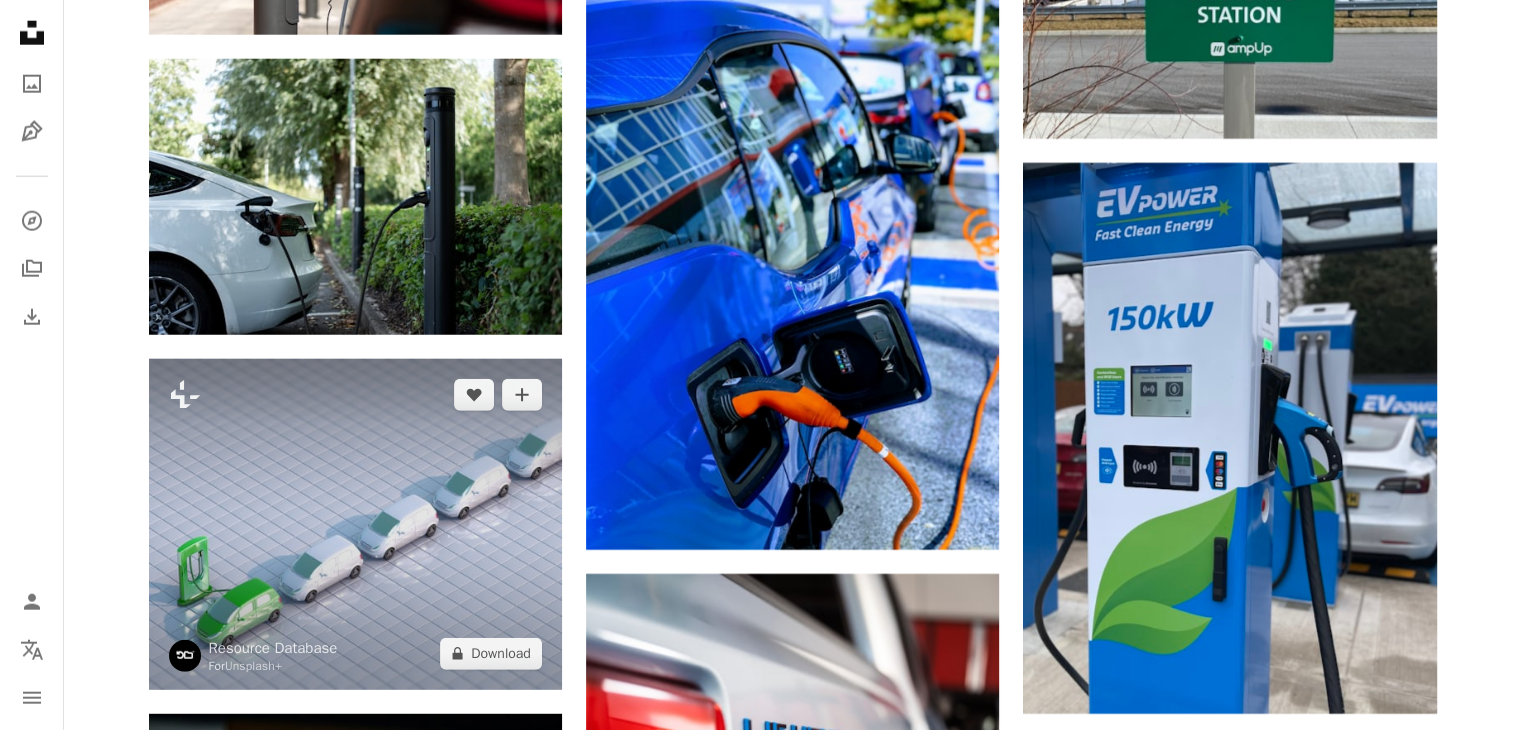 click at bounding box center [355, 524] 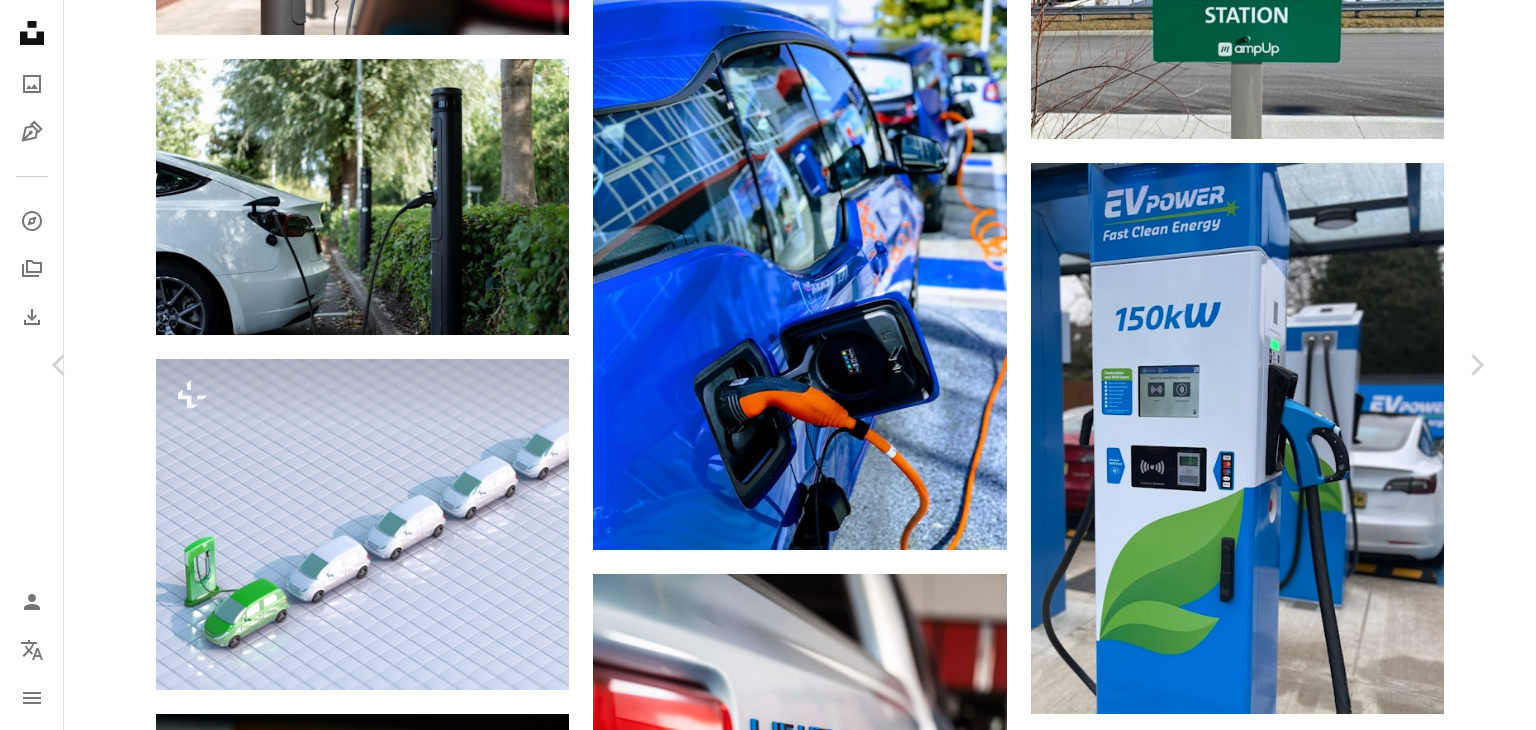 click at bounding box center [760, 12212] 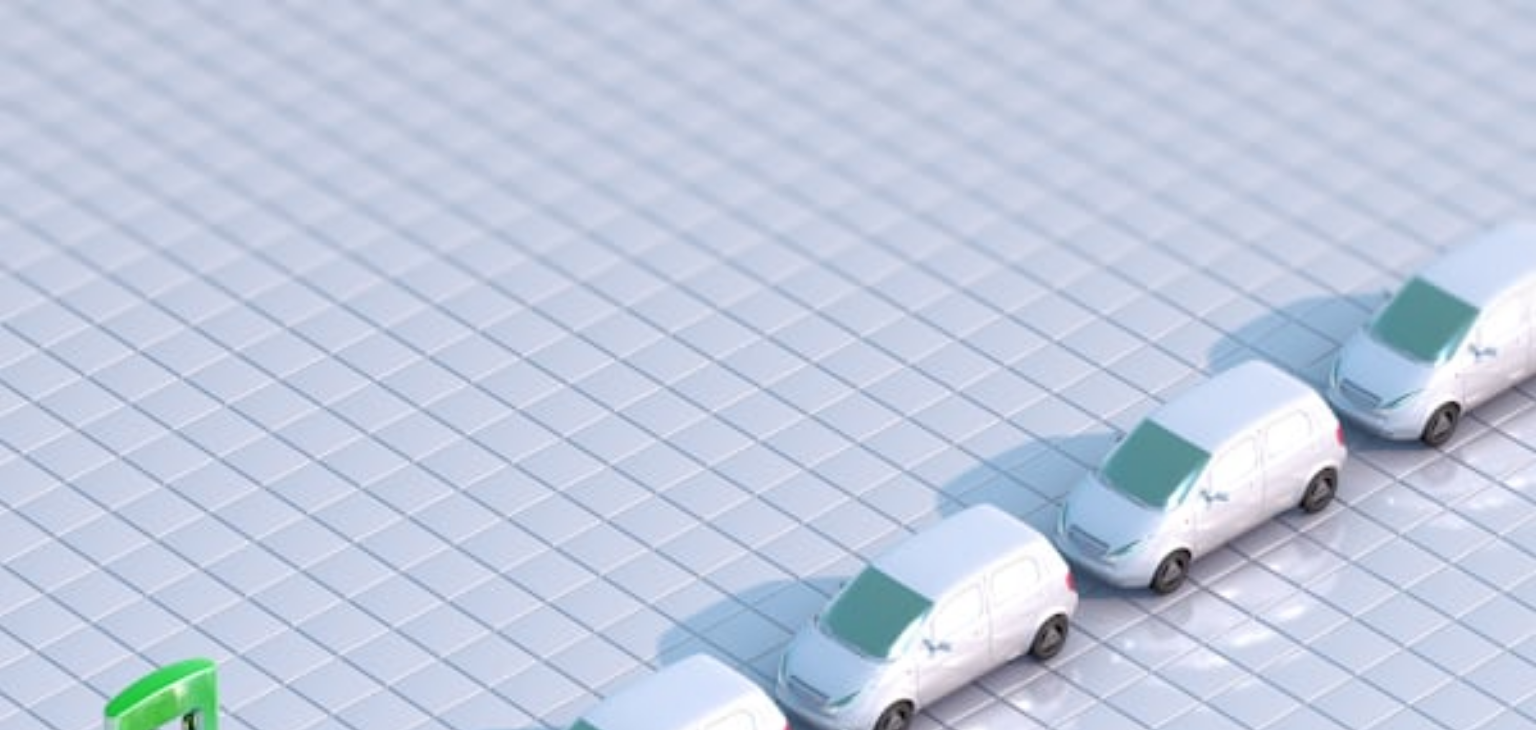 click at bounding box center (768, 614) 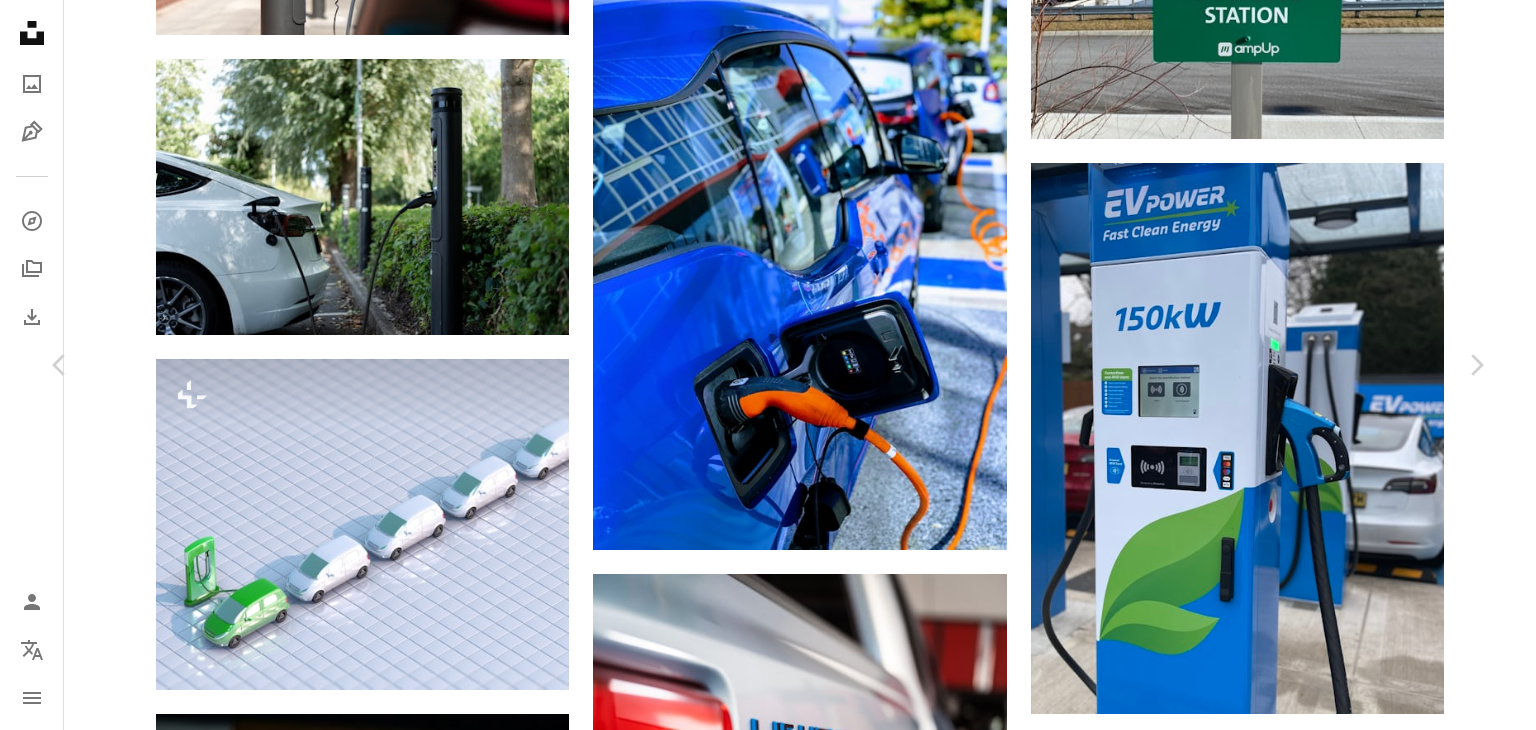 click on "Zoom in" at bounding box center (760, 12212) 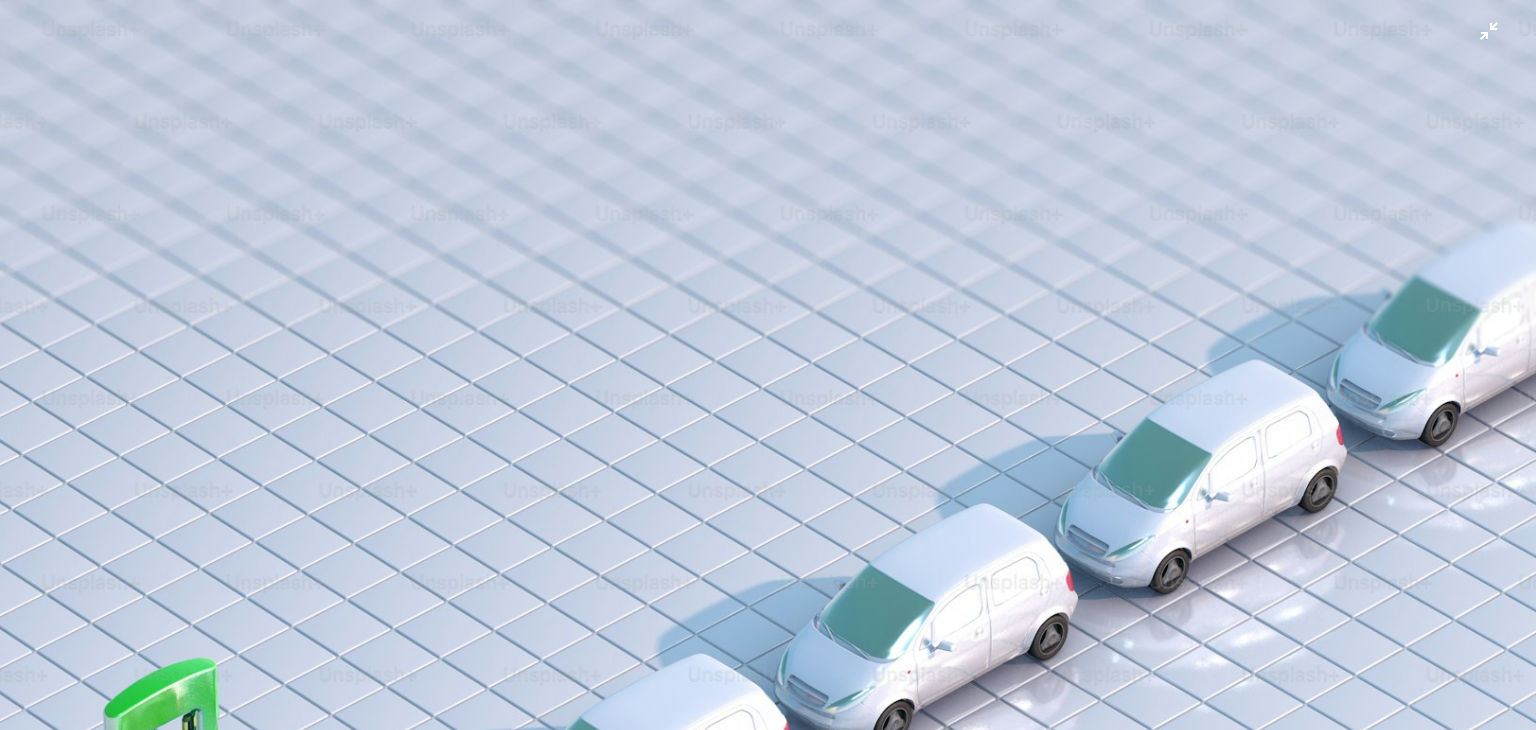 scroll, scrollTop: 238, scrollLeft: 0, axis: vertical 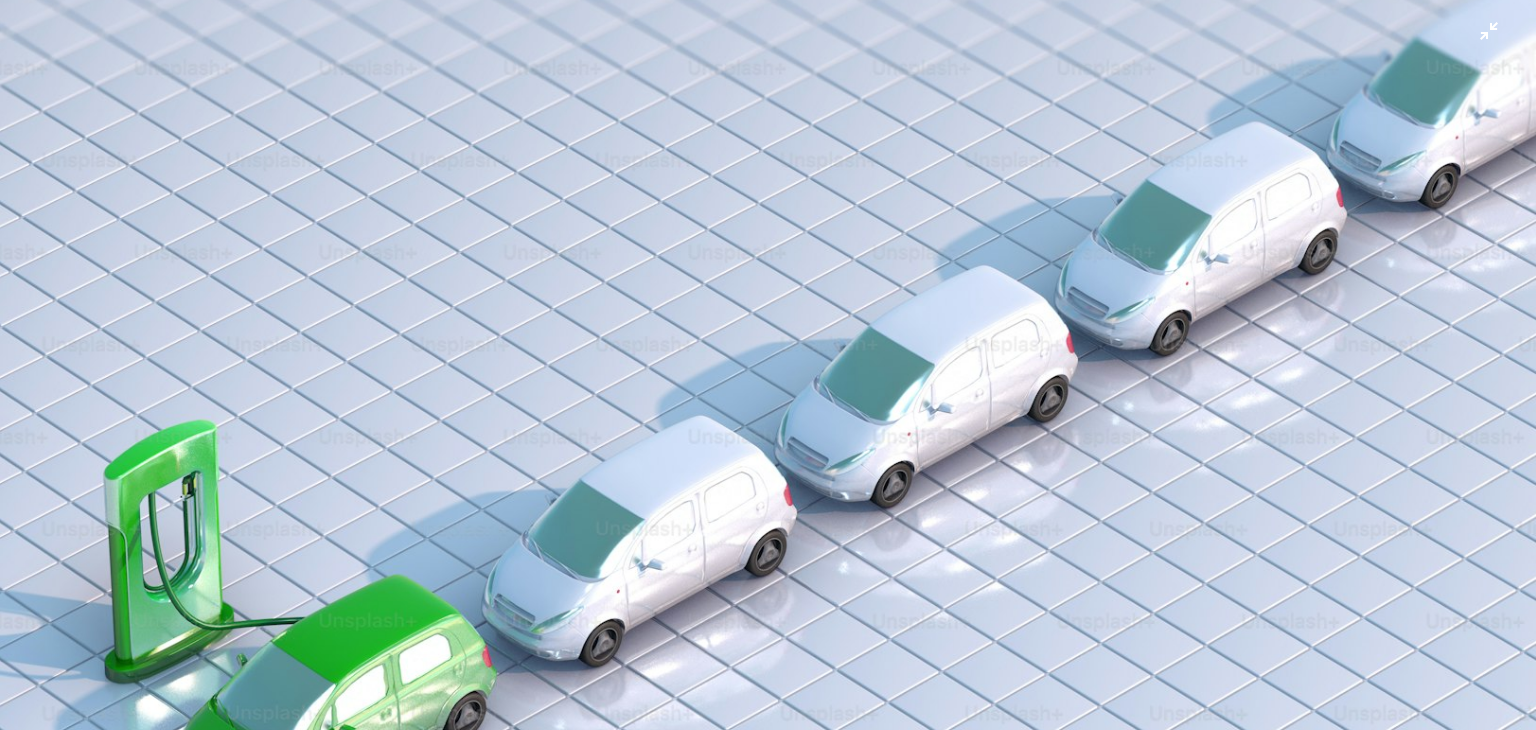 click at bounding box center [768, 376] 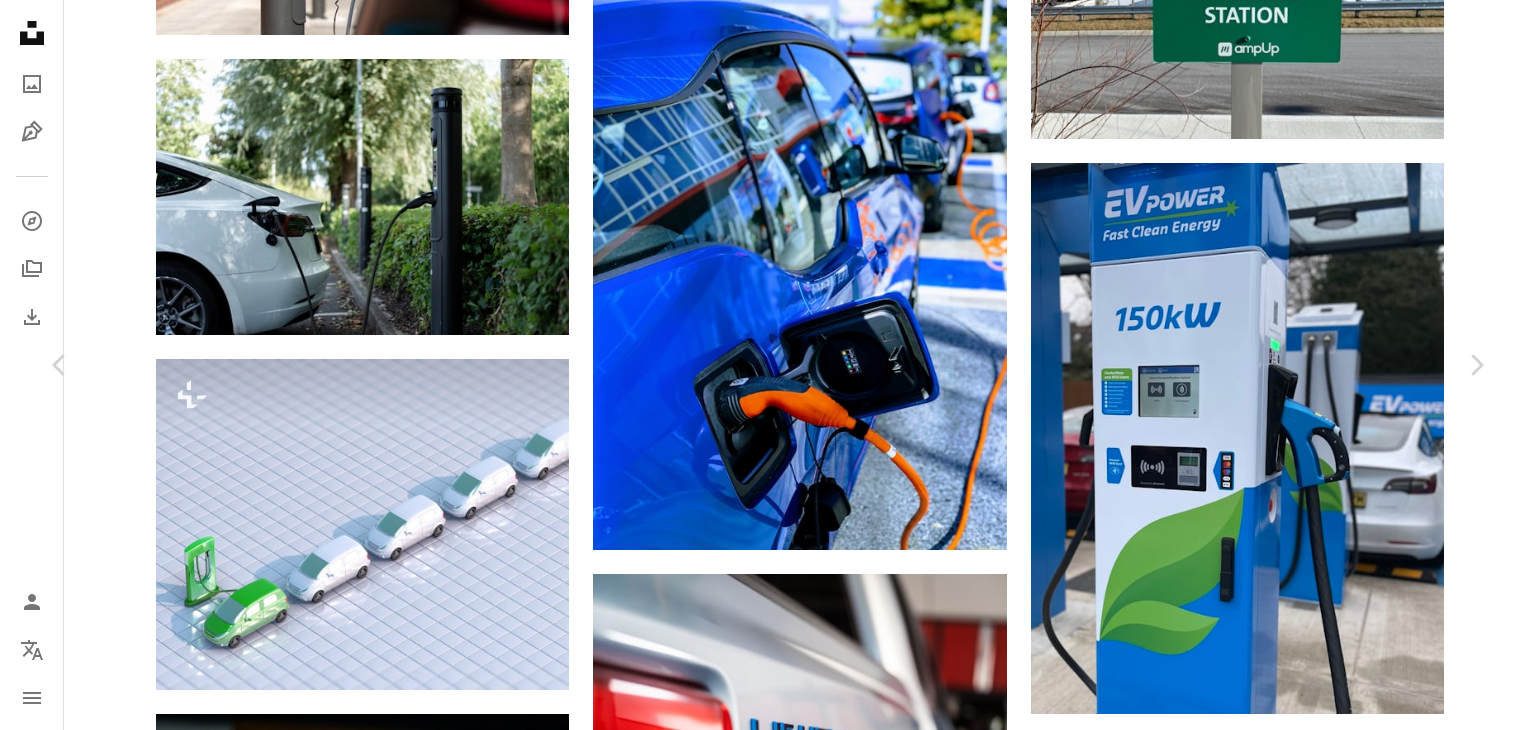 click at bounding box center [760, 12212] 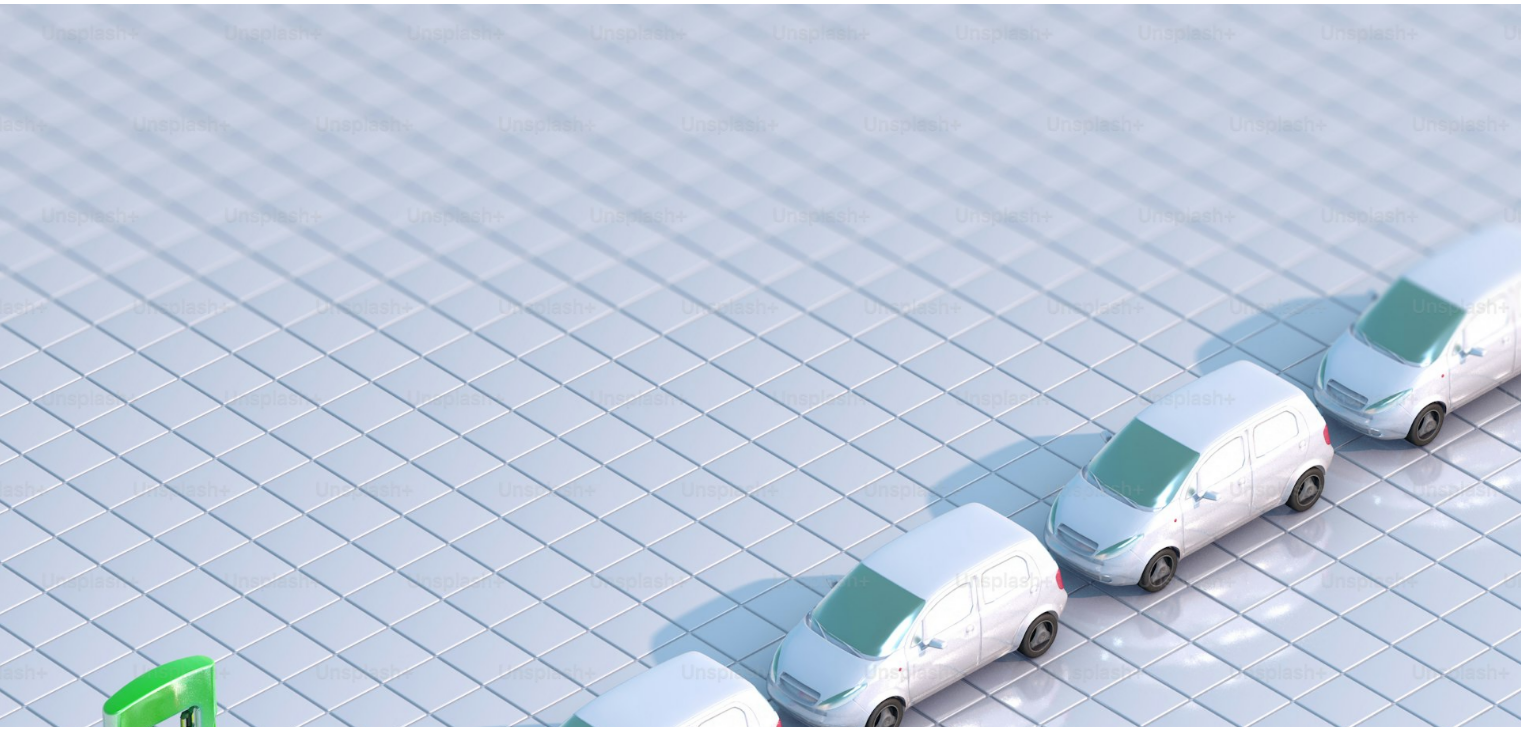 scroll, scrollTop: 238, scrollLeft: 0, axis: vertical 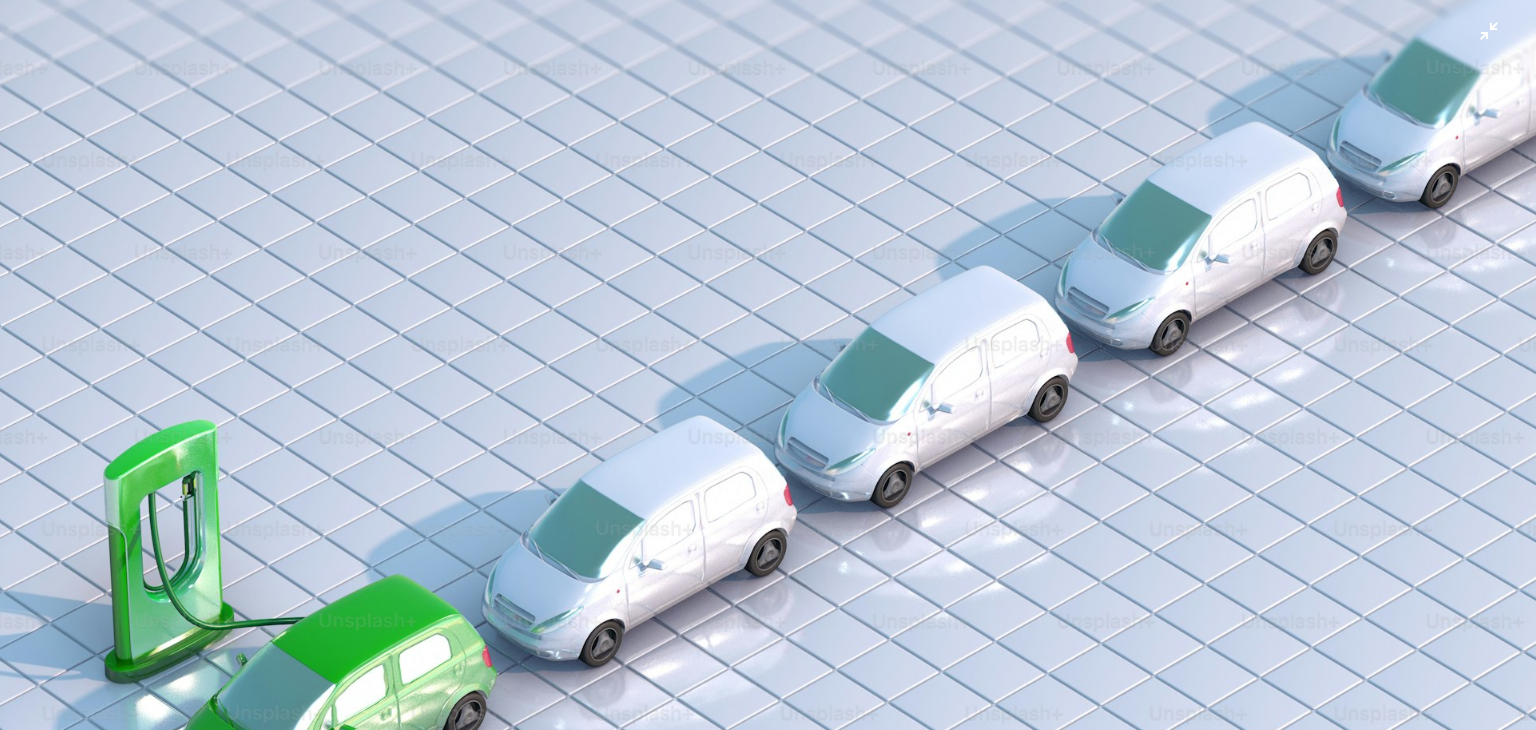 click at bounding box center [768, 376] 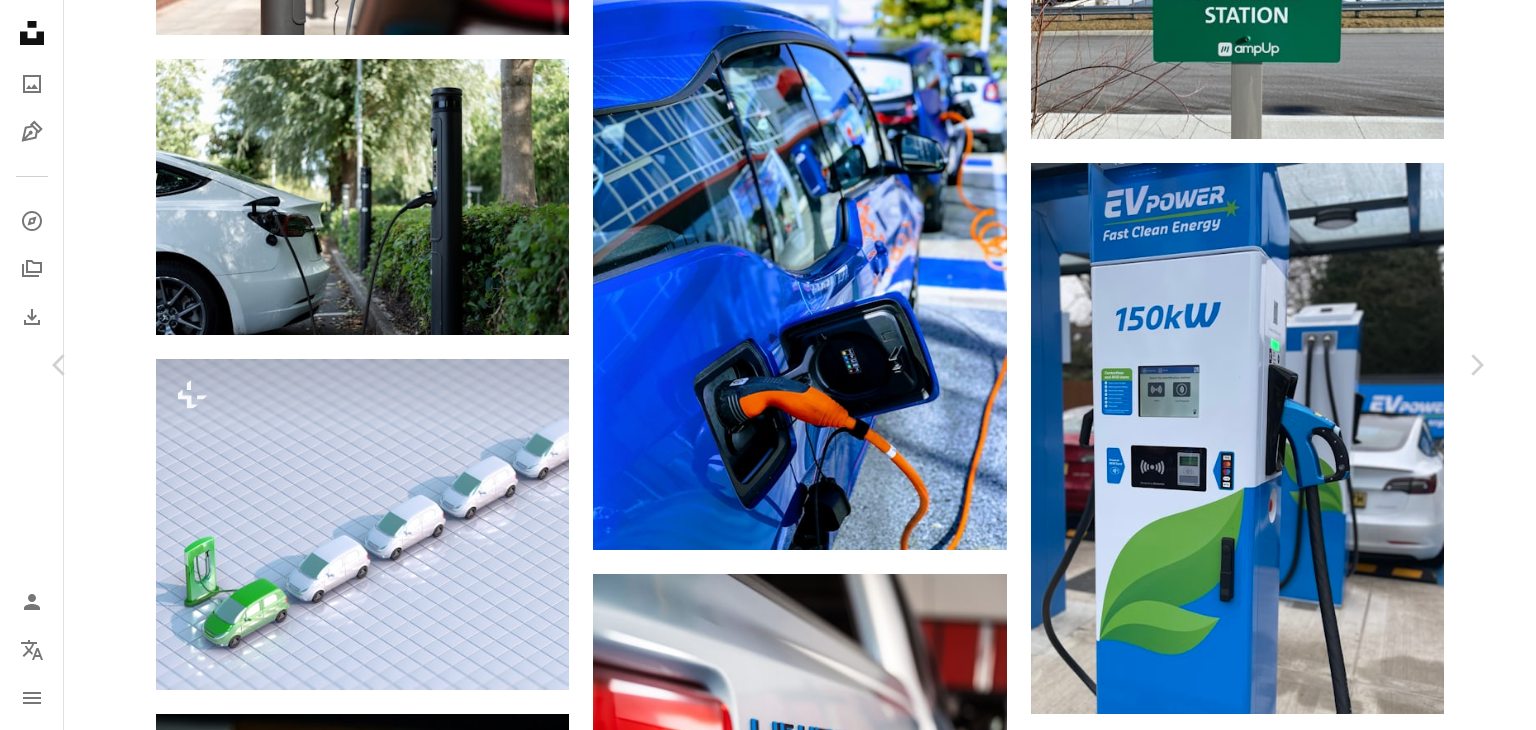 click on "An X shape Chevron left Chevron right Resource Database For  Unsplash+ A heart A plus sign A lock Download Zoom in A forward-right arrow Share More Actions E-Mobility | Unsplash+ Production Item #UNEM-3 | RSDB™ Calendar outlined Published on  May 30, 2024 Safety Licensed under the  Unsplash+ License sustainability vehicle 3d render sustainable electric vehicle electric scooter charging station car charger electric van Free images From this series Plus sign for Unsplash+ Related images Plus sign for Unsplash+ A heart A plus sign Resource Database For  Unsplash+ A lock Download Plus sign for Unsplash+ A heart A plus sign Resource Database For  Unsplash+ A lock Download Plus sign for Unsplash+ A heart A plus sign Resource Database For  Unsplash+ A lock Download Plus sign for Unsplash+ A heart A plus sign Alex Shuper For  Unsplash+ A lock Download Plus sign for Unsplash+ A heart A plus sign Resource Database For  Unsplash+ A lock Download Plus sign for Unsplash+ A heart A plus sign Mohamed Nohassi For  A lock" at bounding box center (768, 12199) 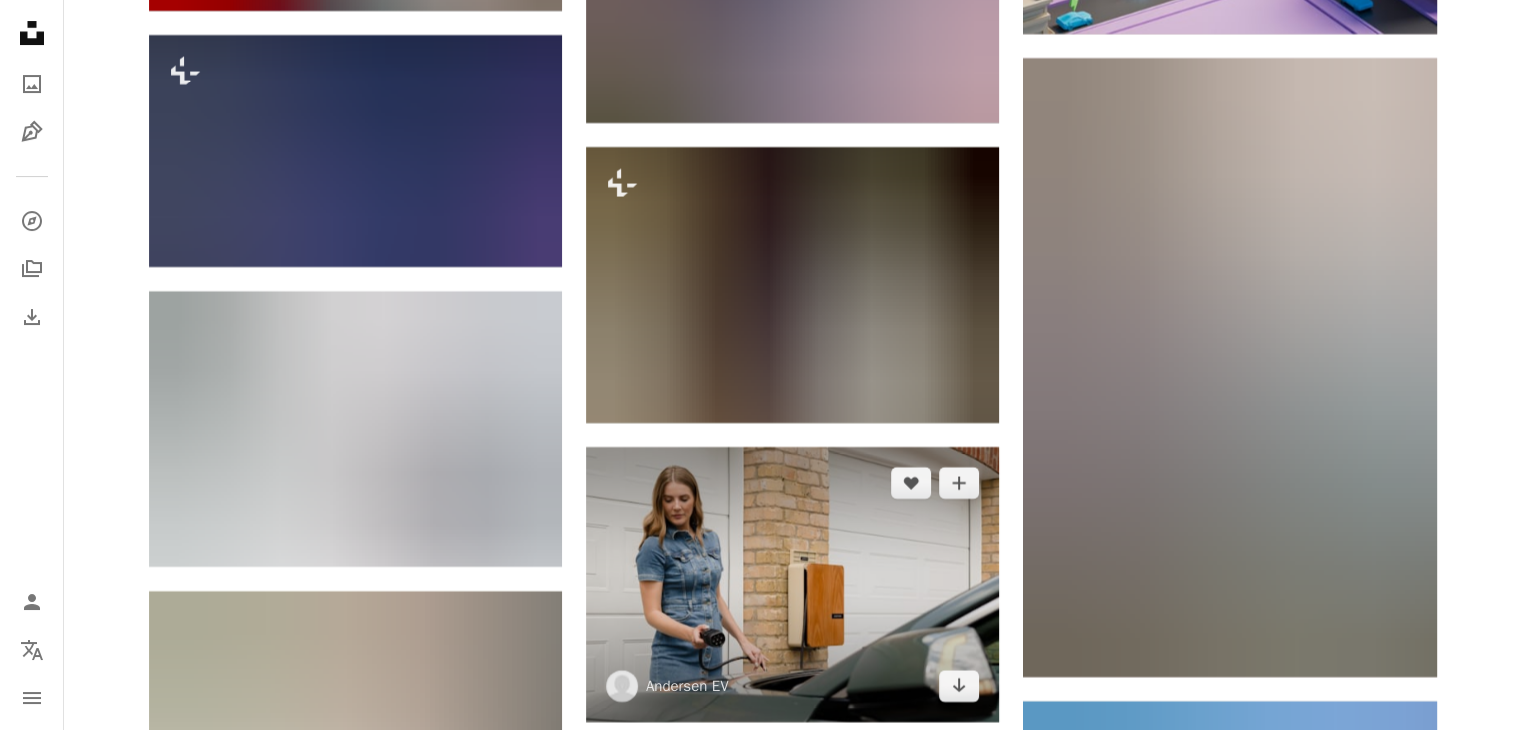scroll, scrollTop: 31100, scrollLeft: 0, axis: vertical 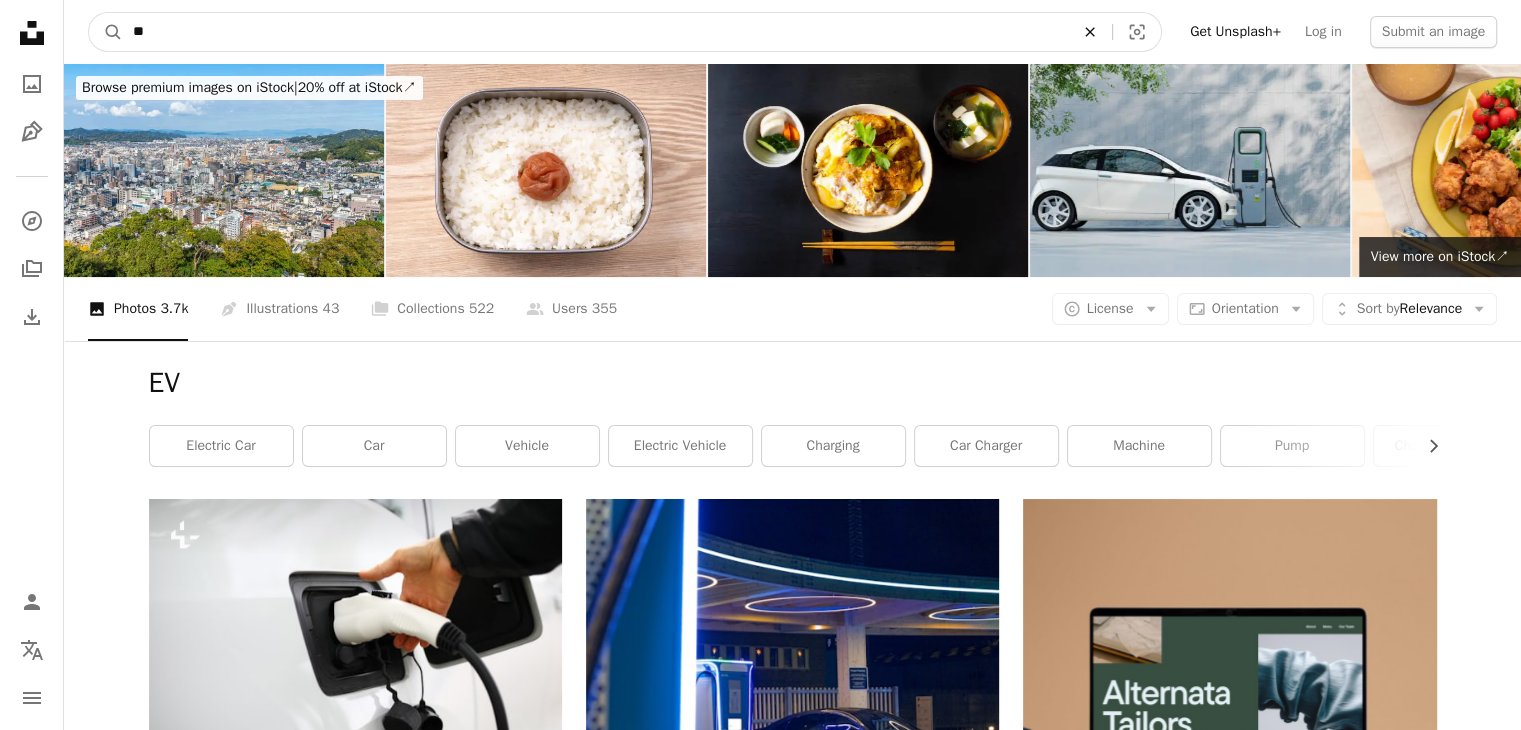 click on "An X shape" 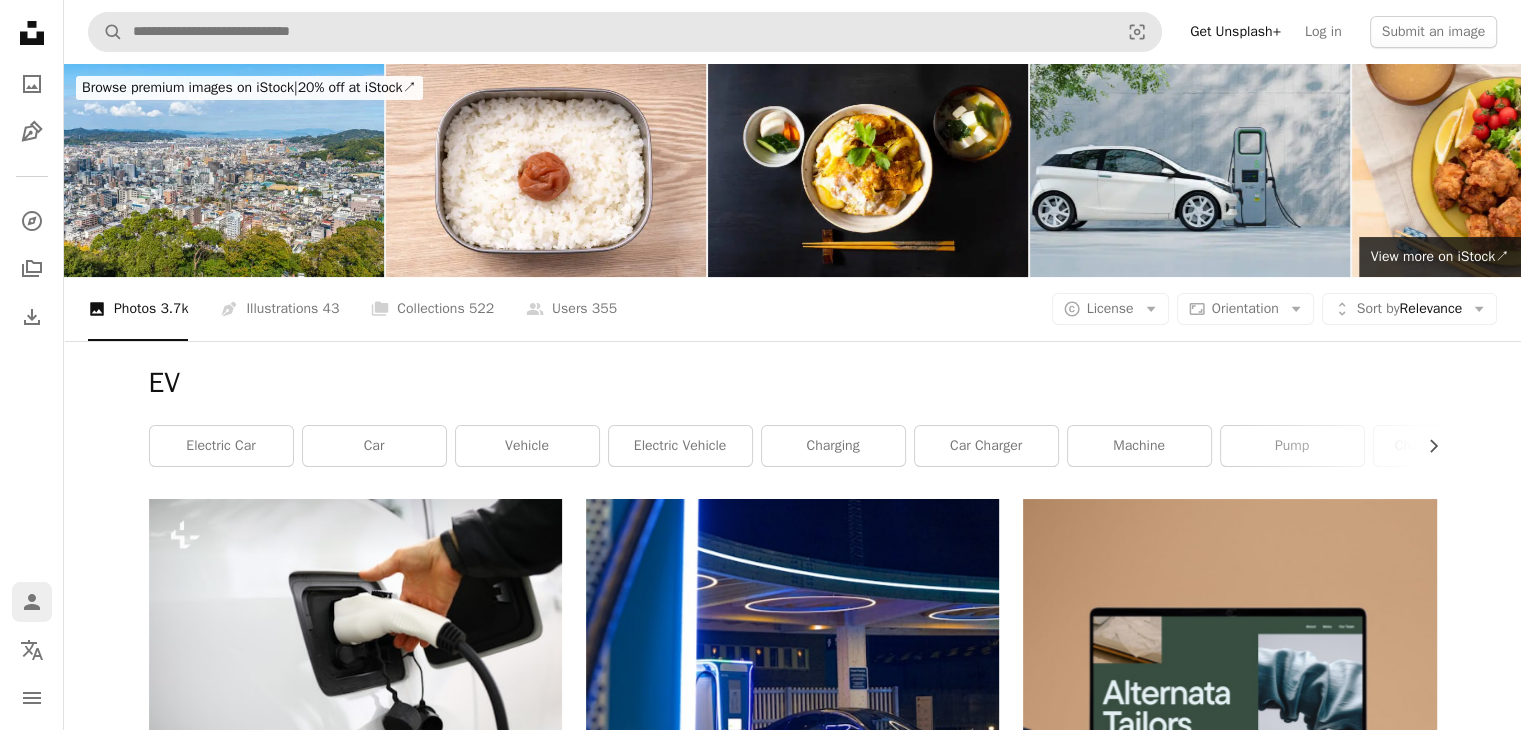 click on "Person" 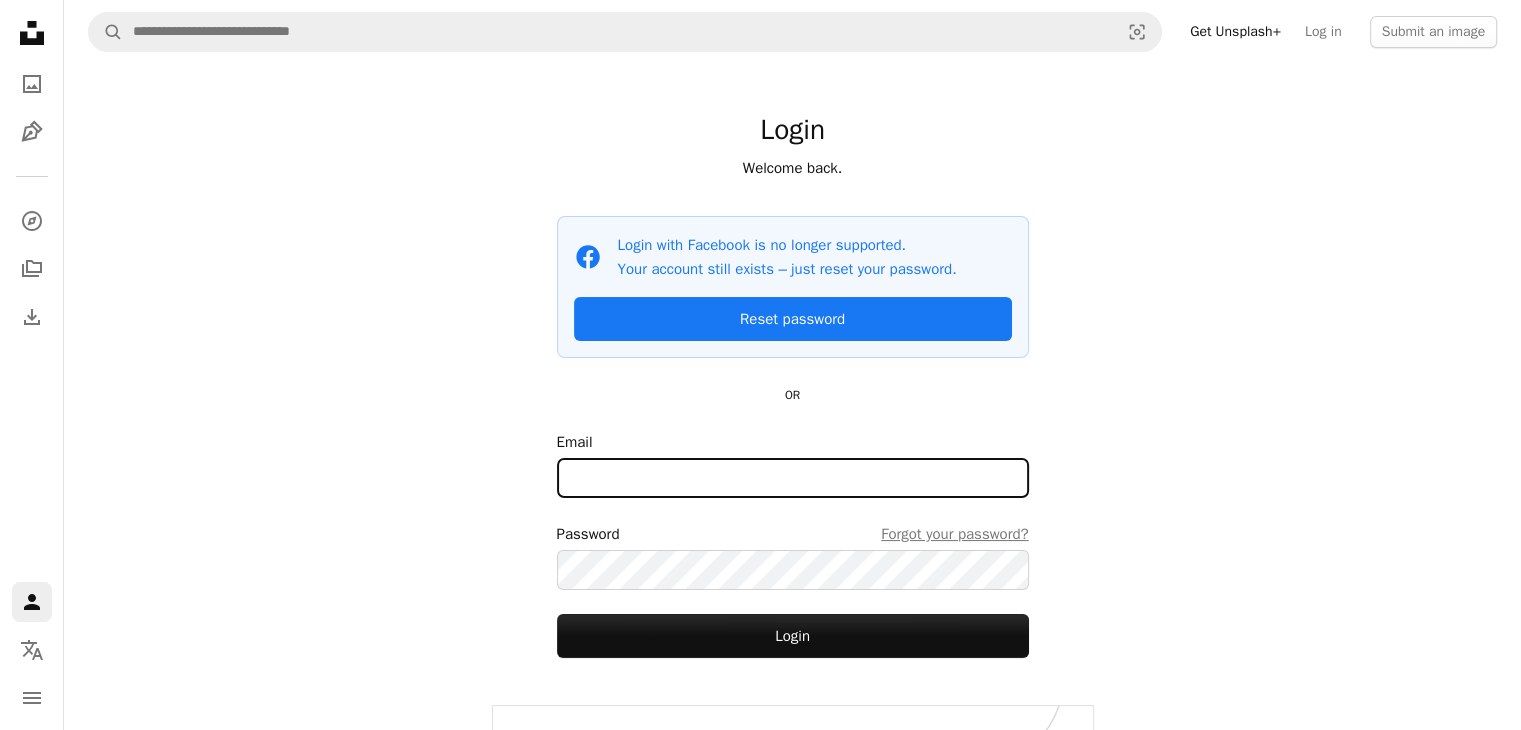 click on "Email" at bounding box center (793, 478) 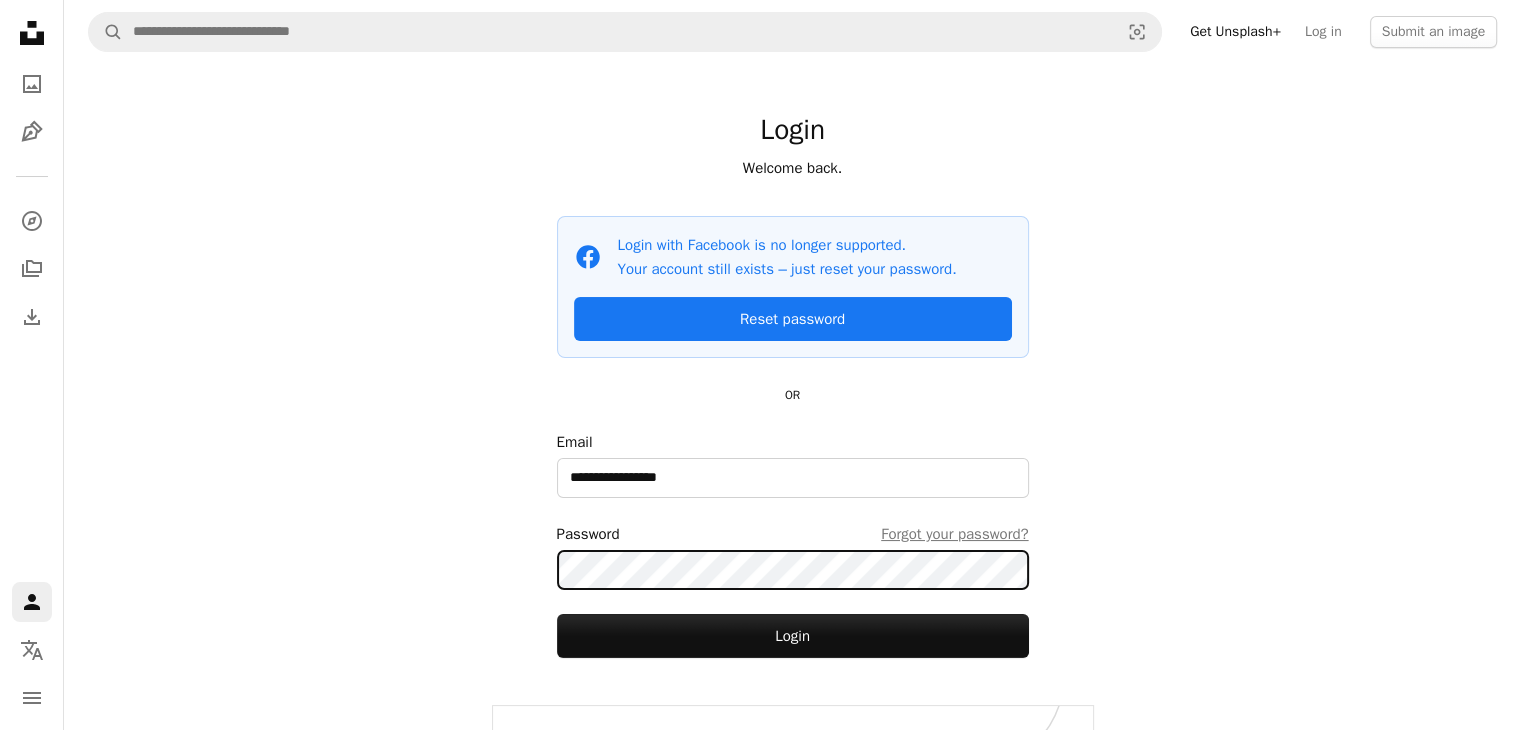 click on "Login" at bounding box center [793, 636] 